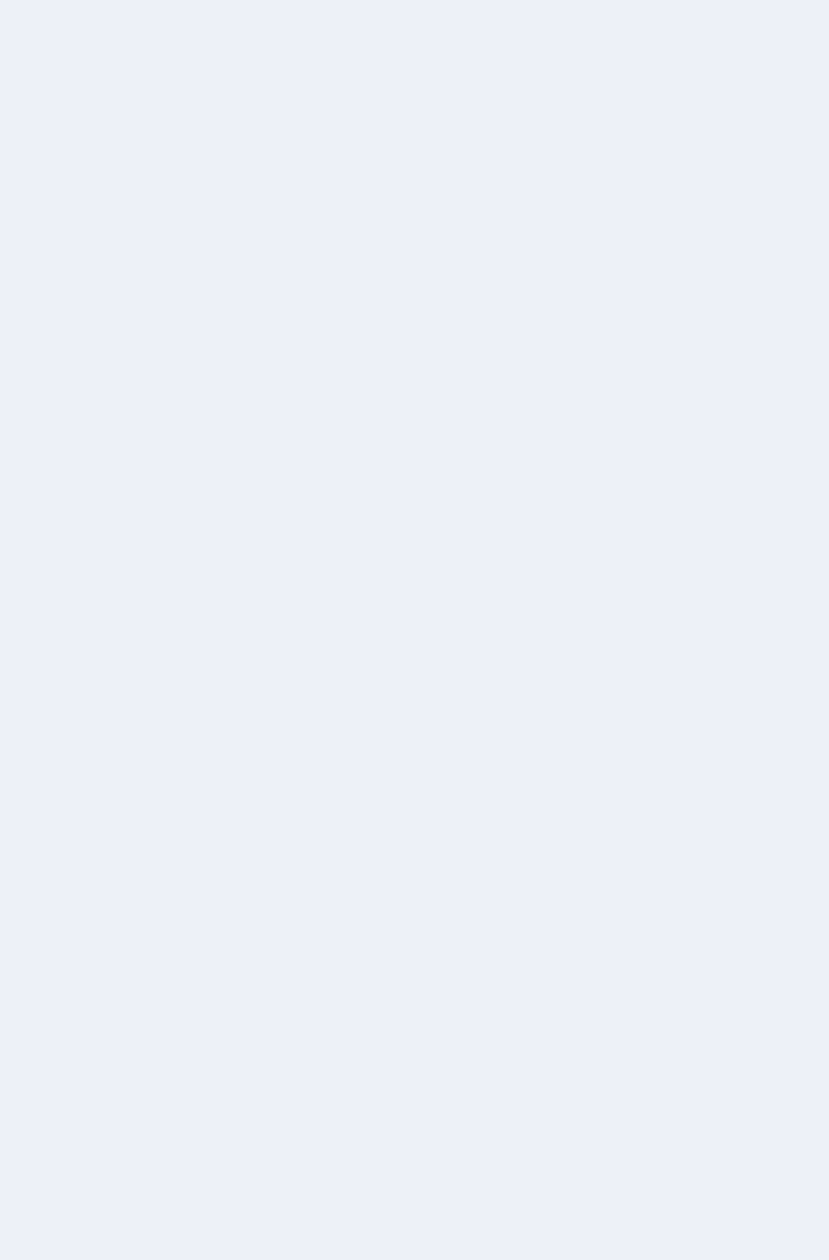 scroll, scrollTop: 0, scrollLeft: 0, axis: both 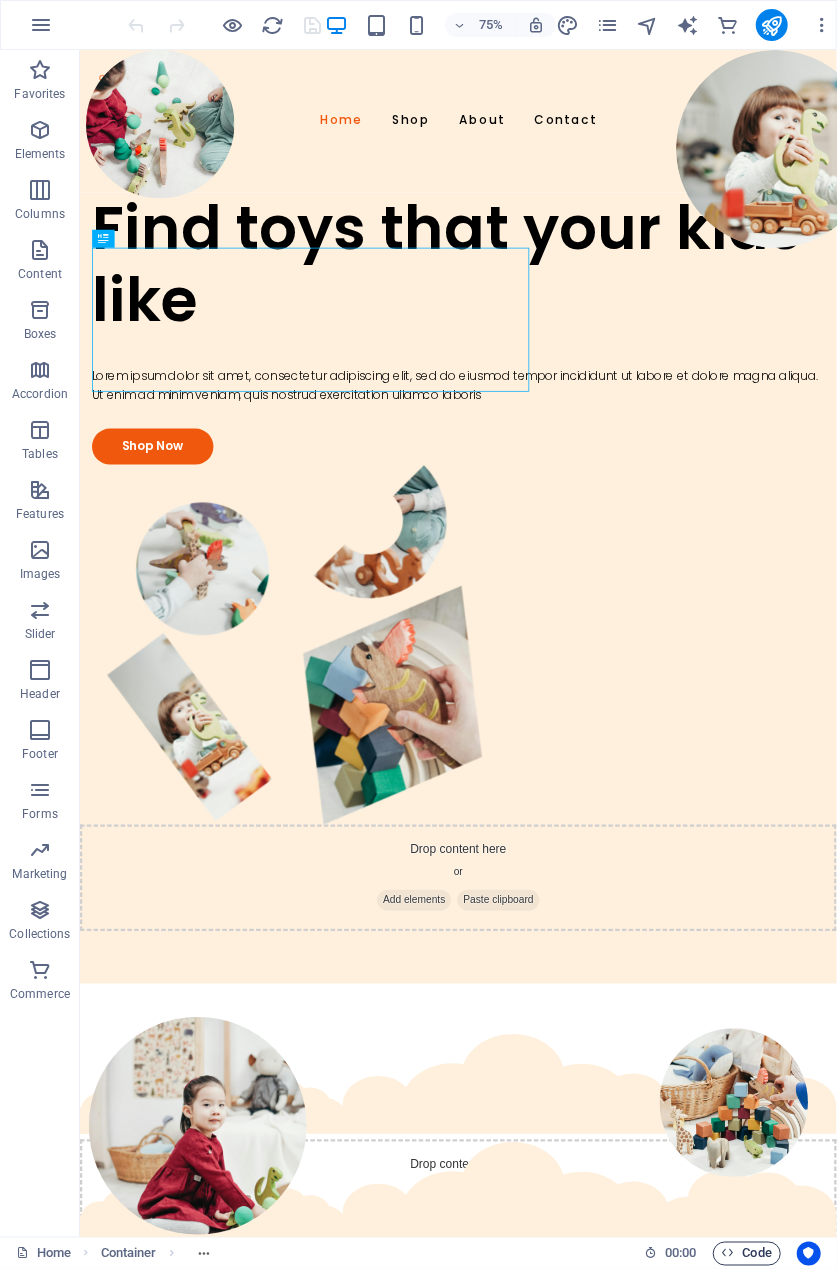 click on "Code" at bounding box center [747, 1254] 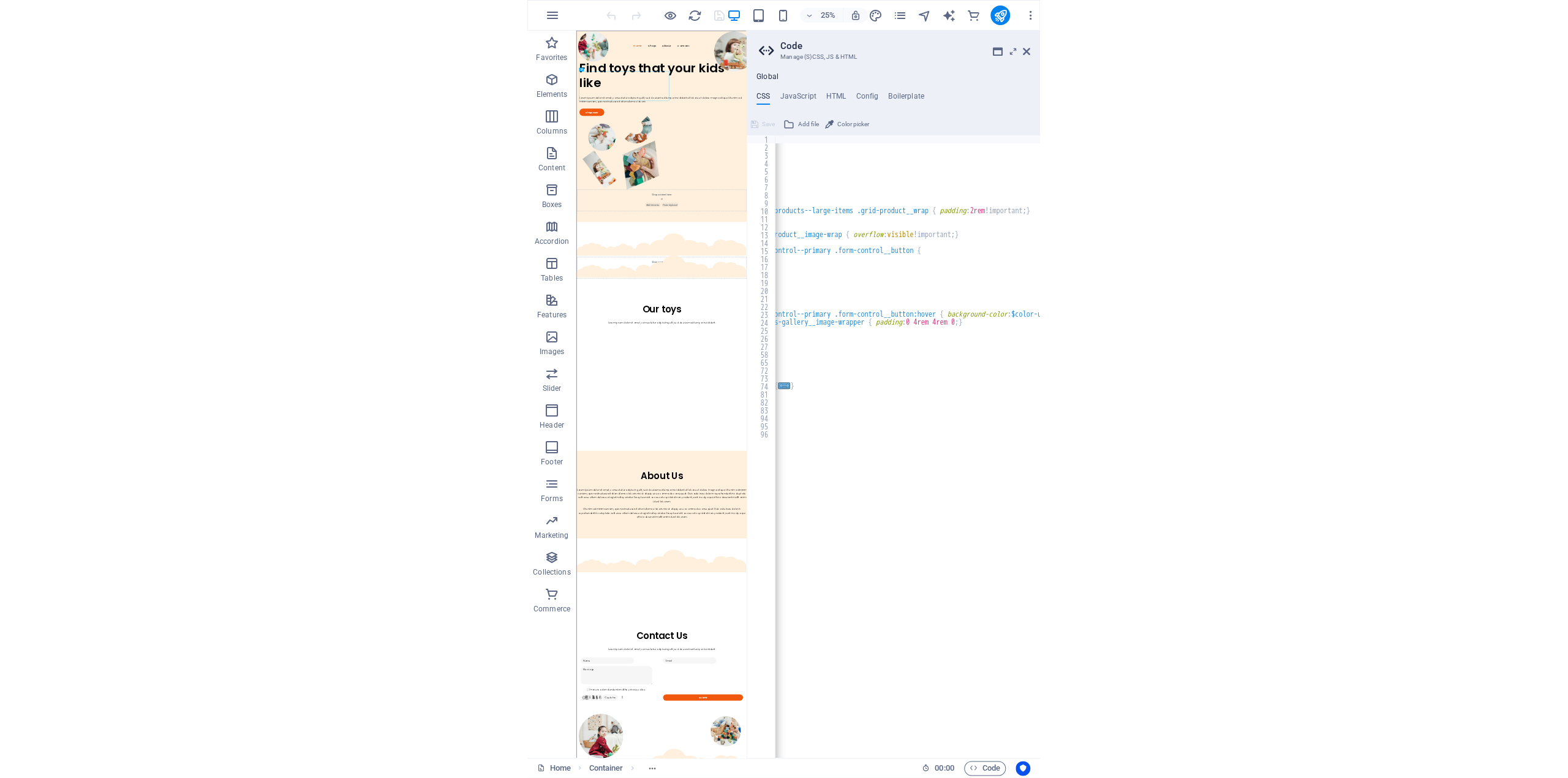 scroll, scrollTop: 0, scrollLeft: 0, axis: both 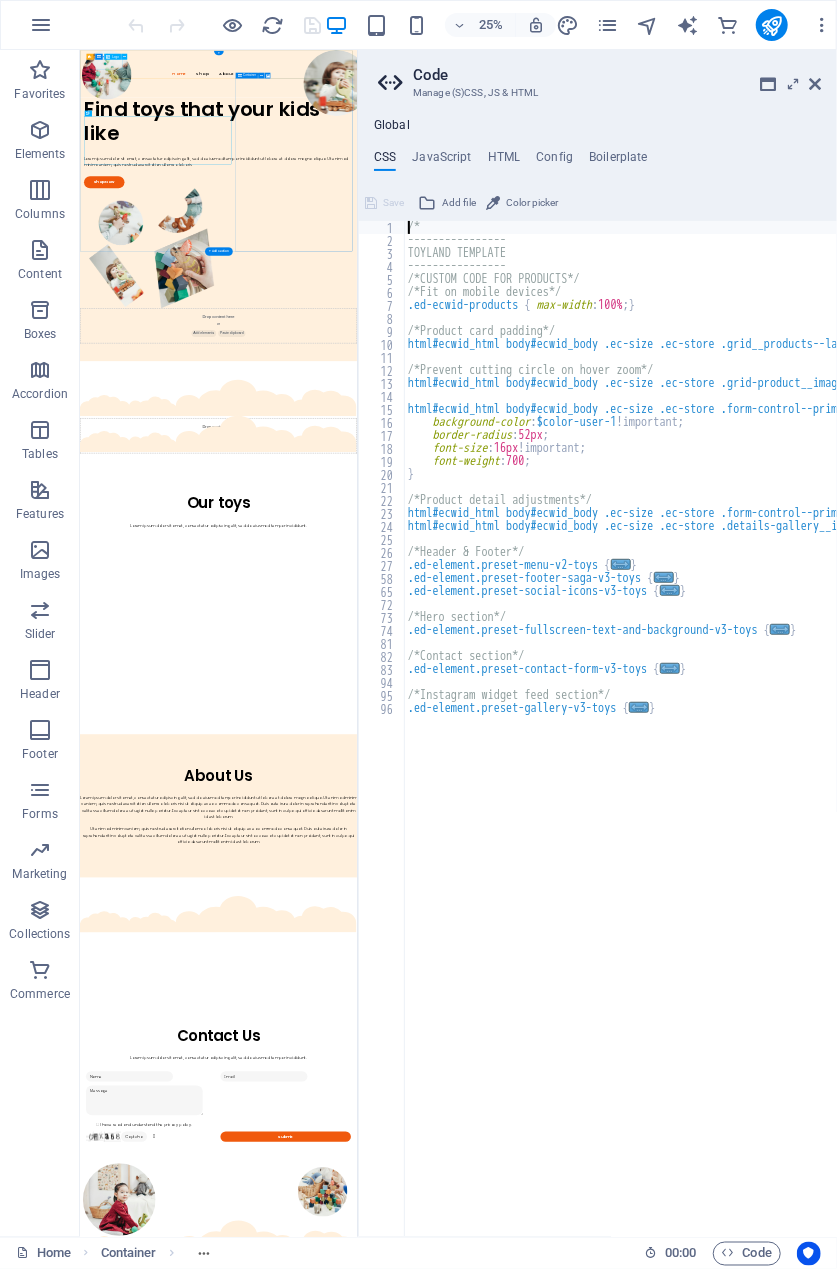 click at bounding box center [633, 100] 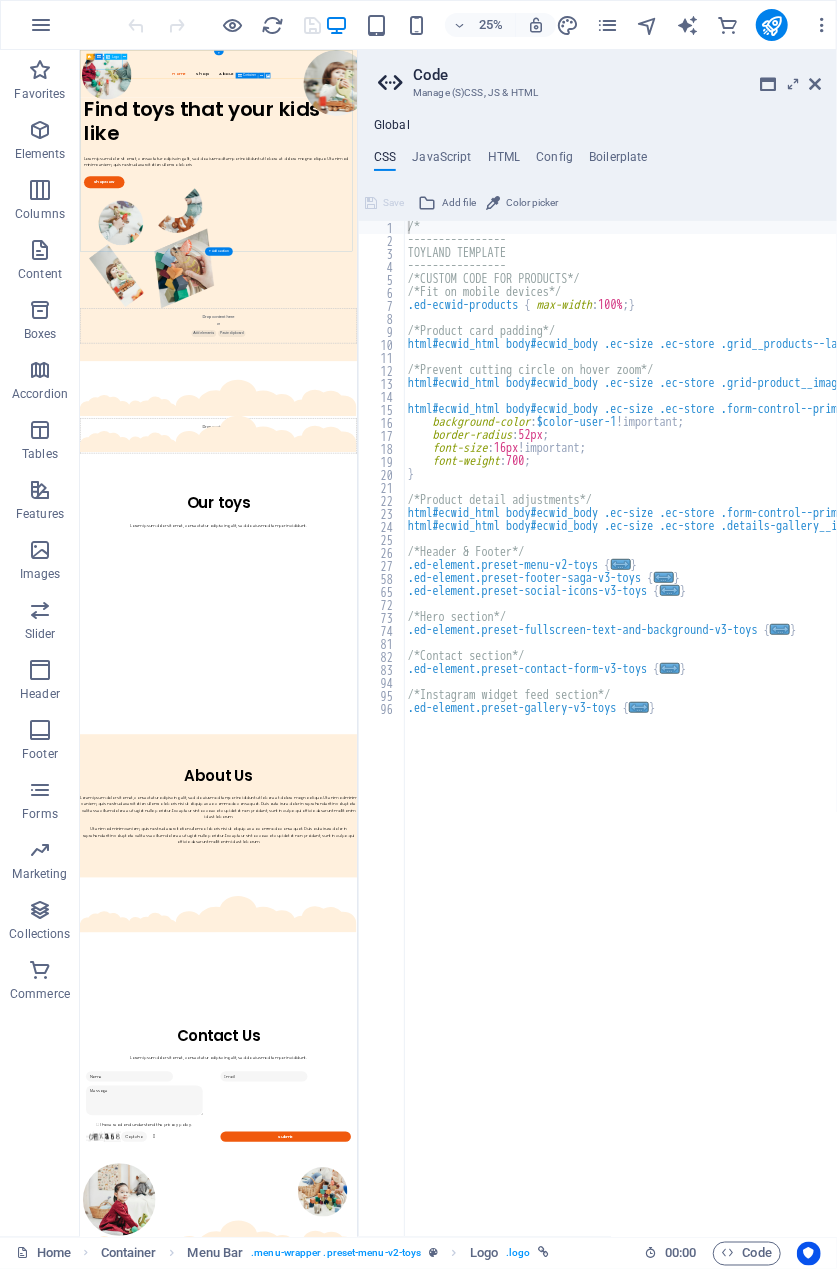 click at bounding box center (633, 100) 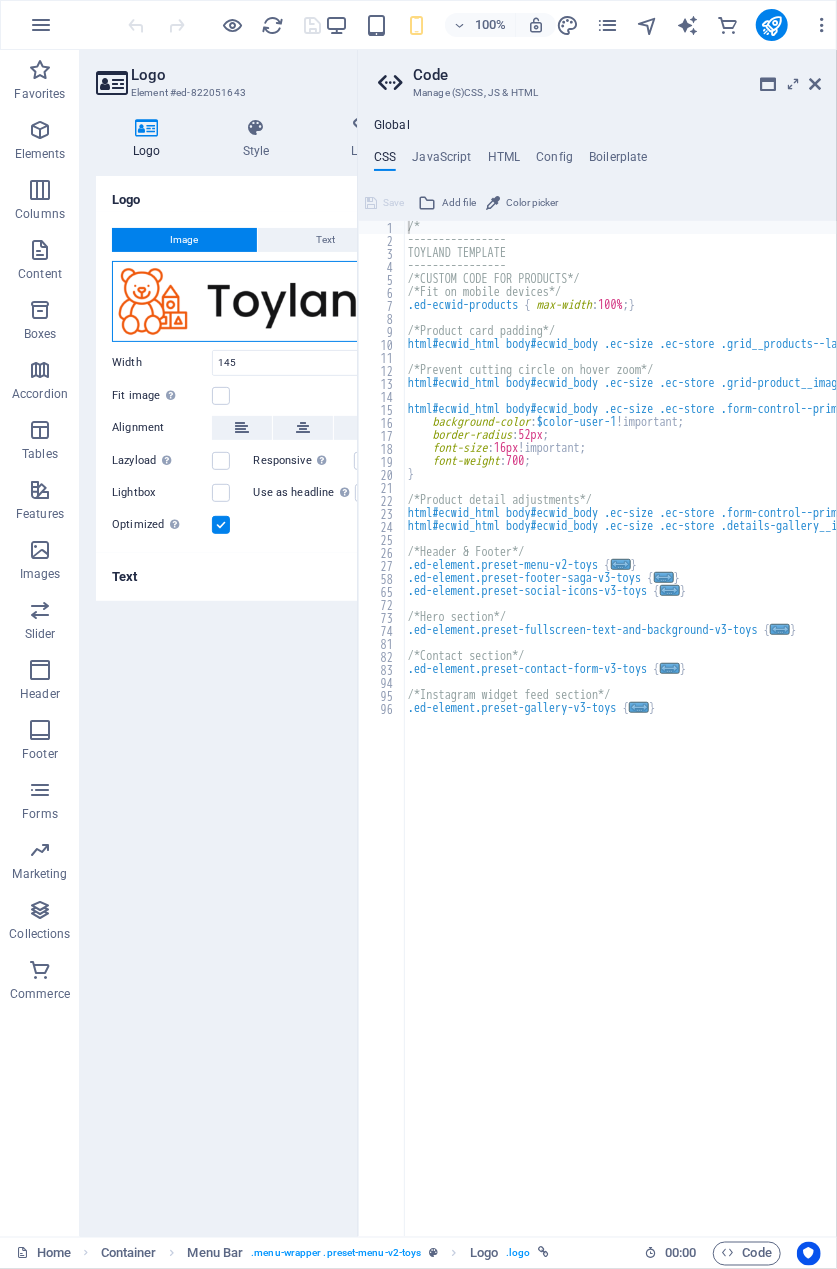 click on "Drag files here, click to choose files or select files from Files or our free stock photos & videos" at bounding box center (253, 301) 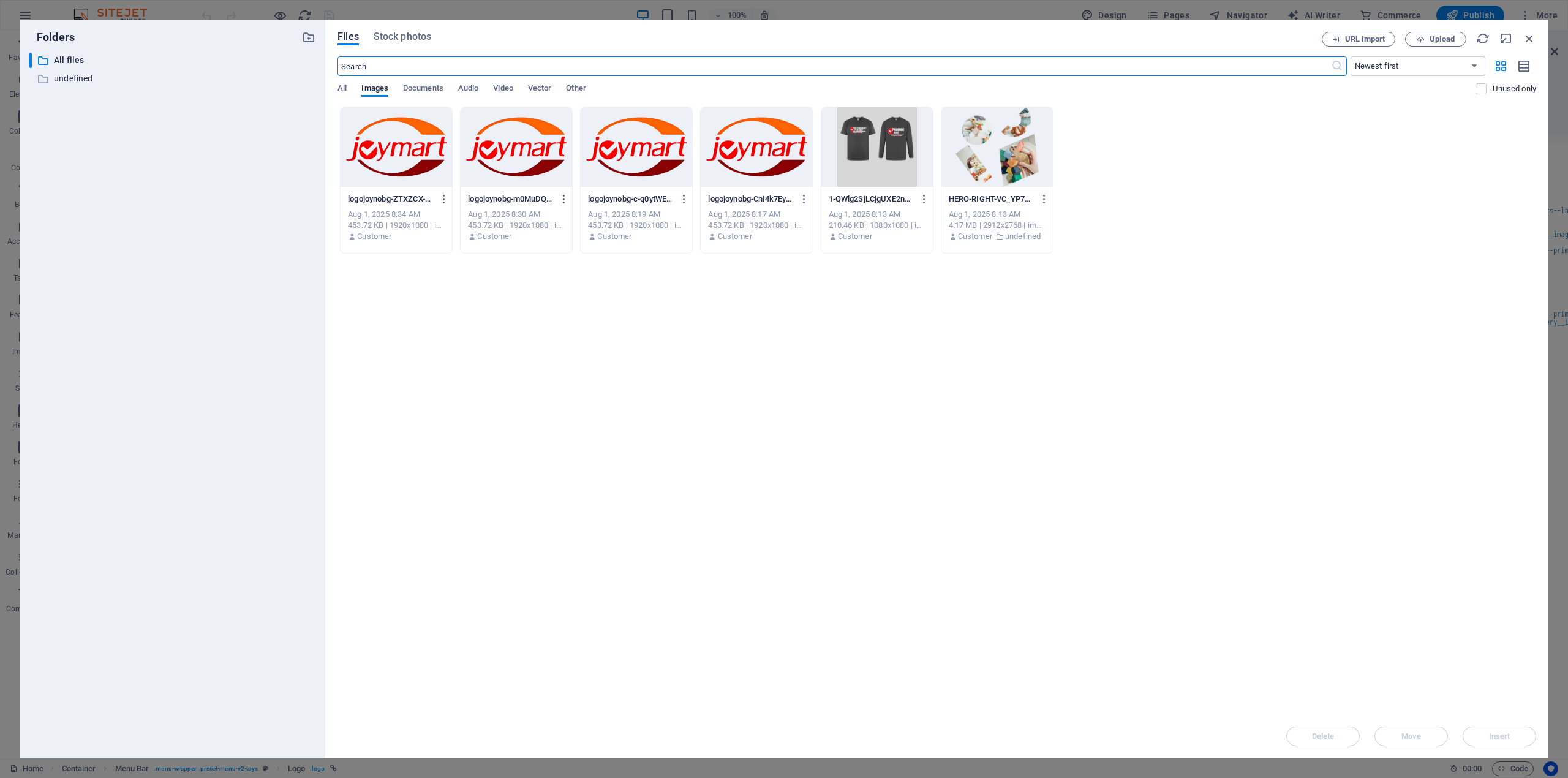 click at bounding box center [516, 147] 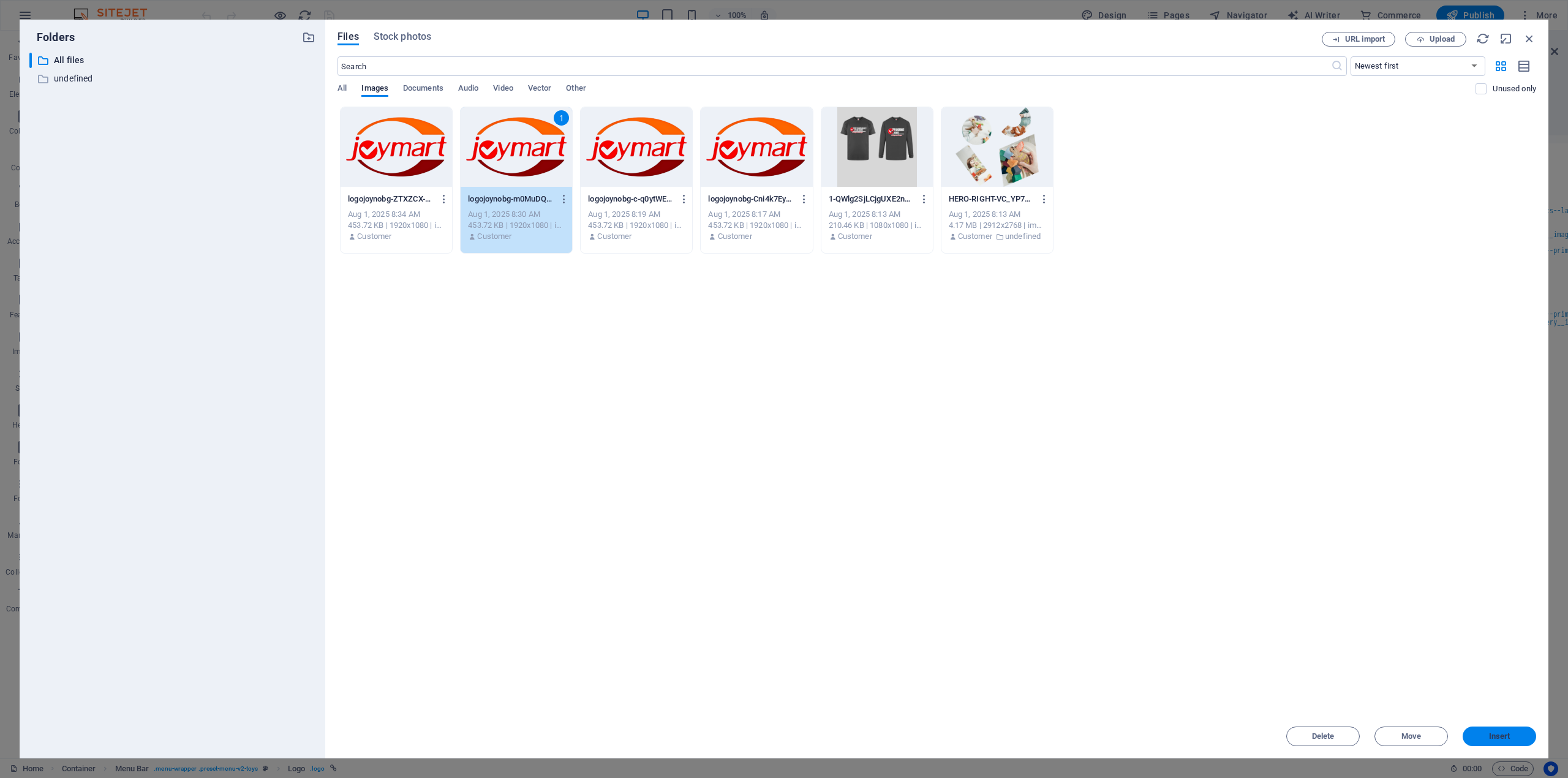 click on "Insert" at bounding box center [1499, 736] 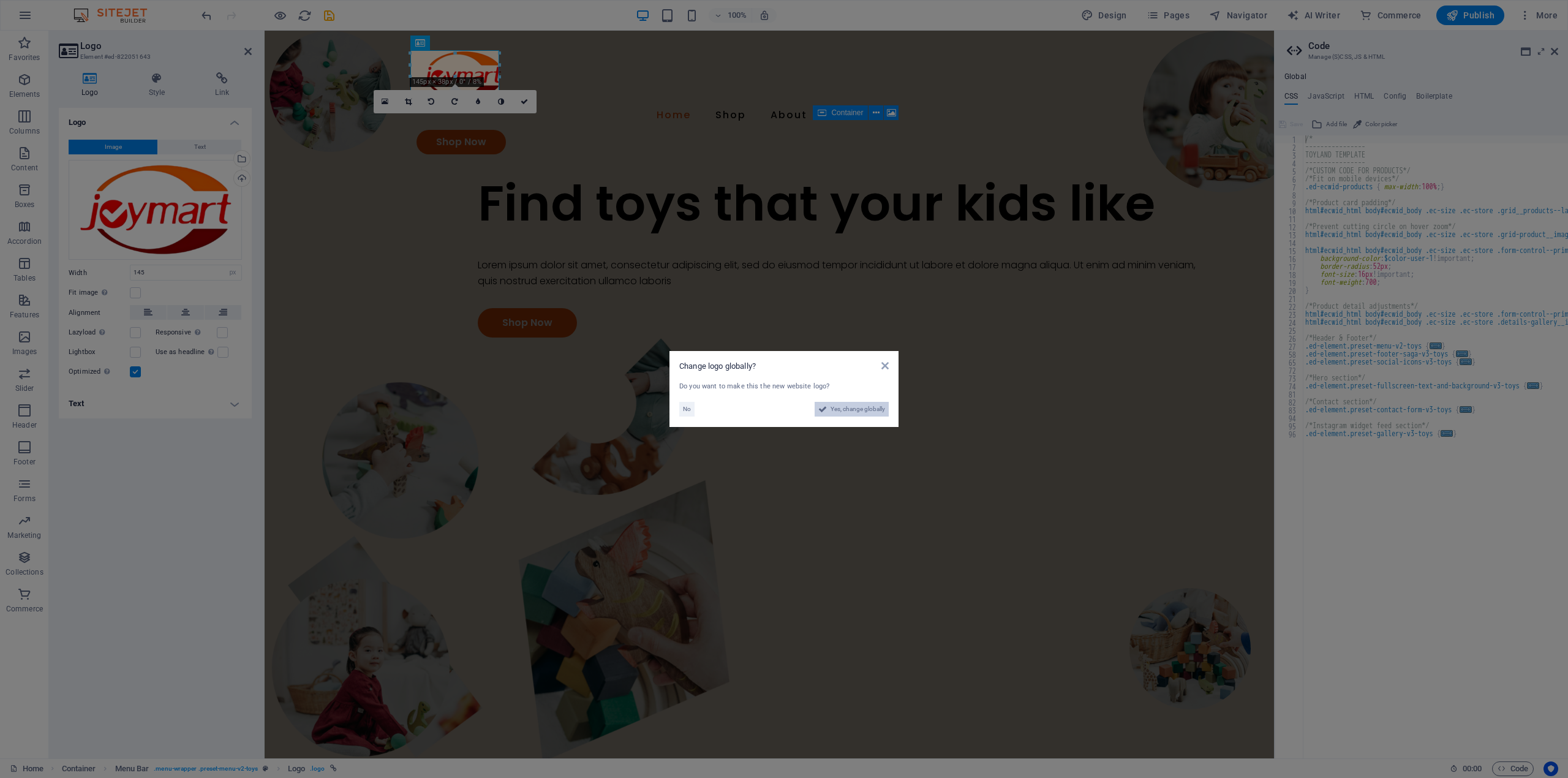 click on "Yes, change globally" at bounding box center (858, 409) 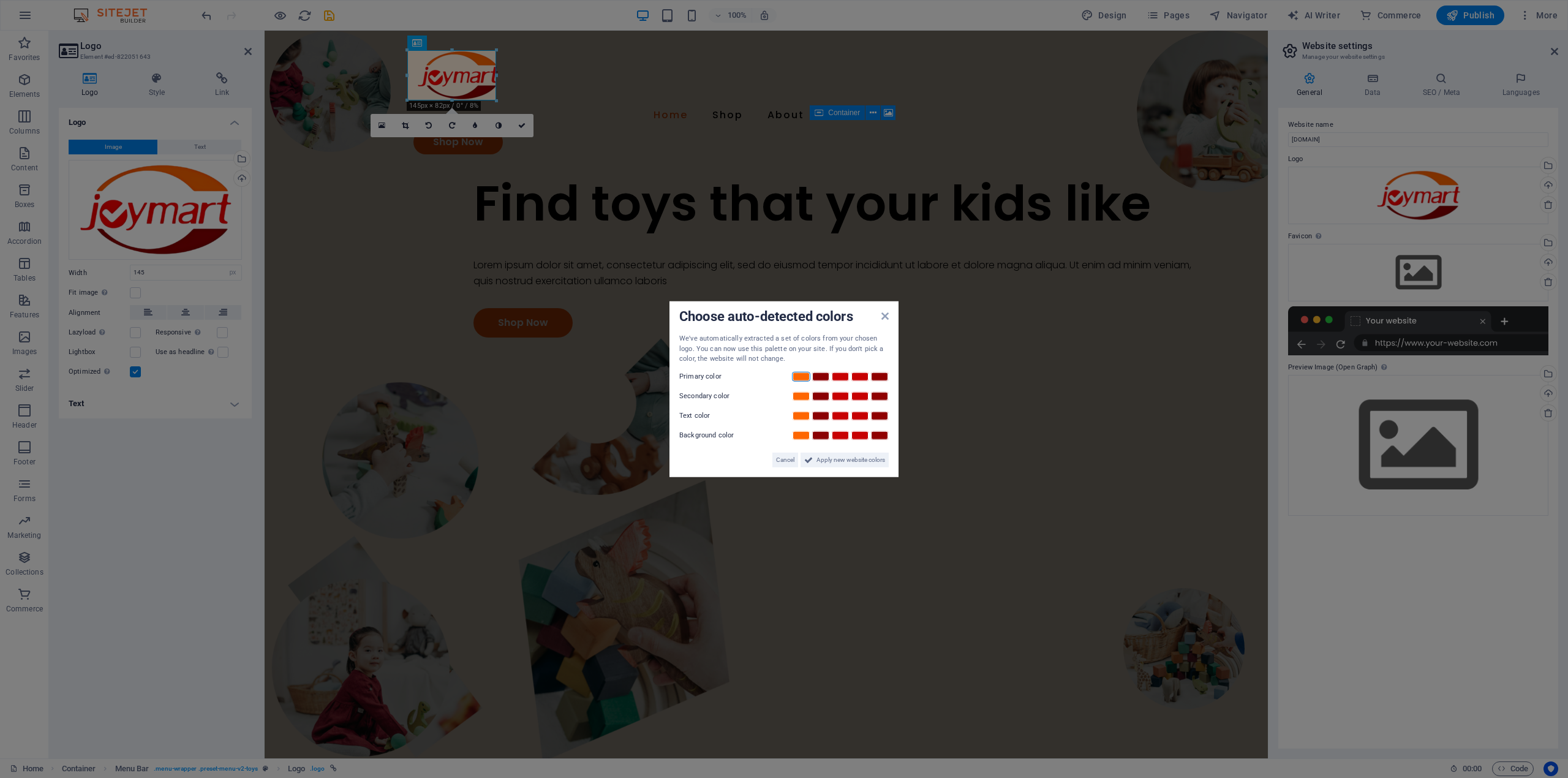 click at bounding box center (801, 376) 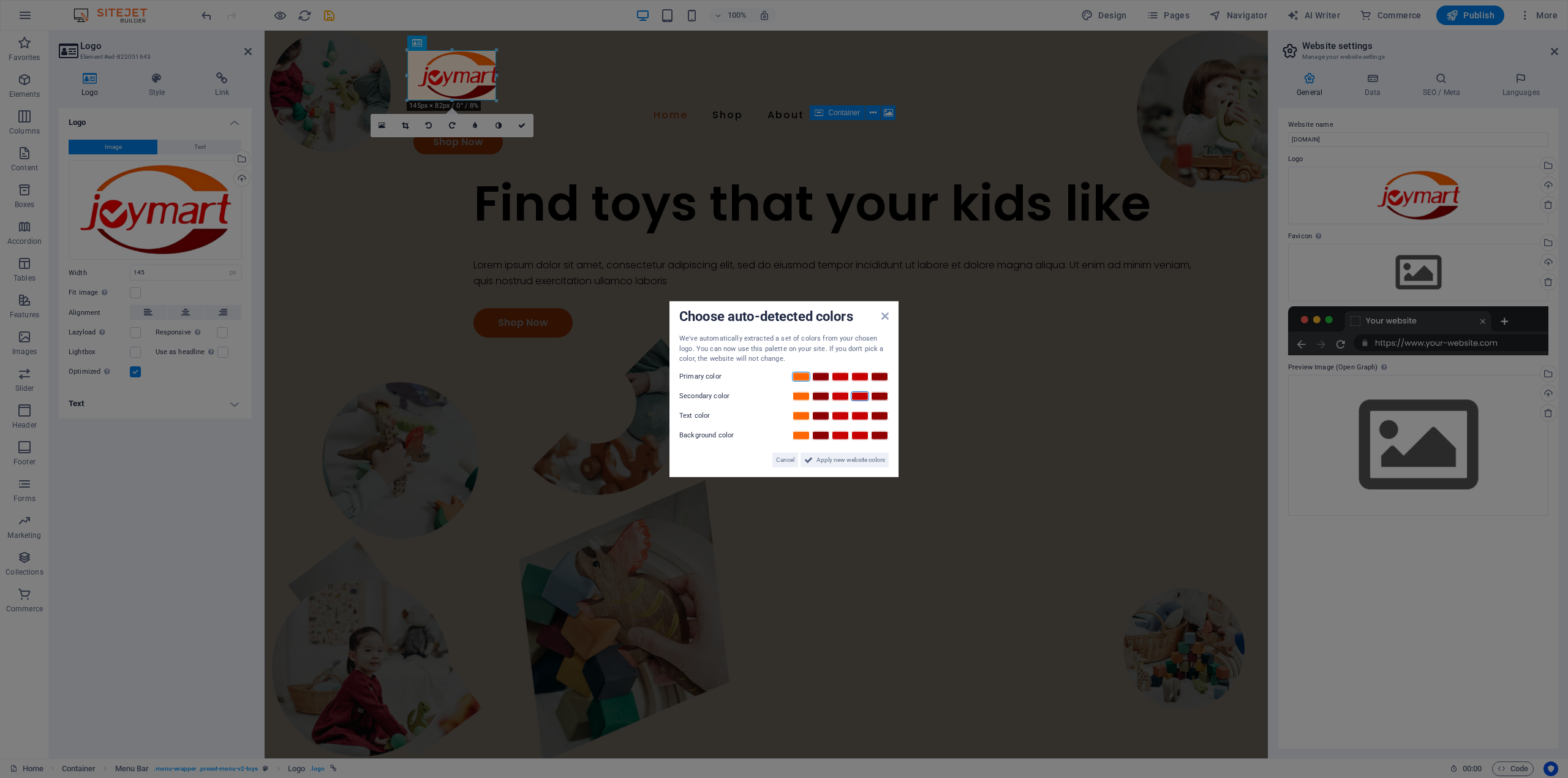 click at bounding box center [860, 396] 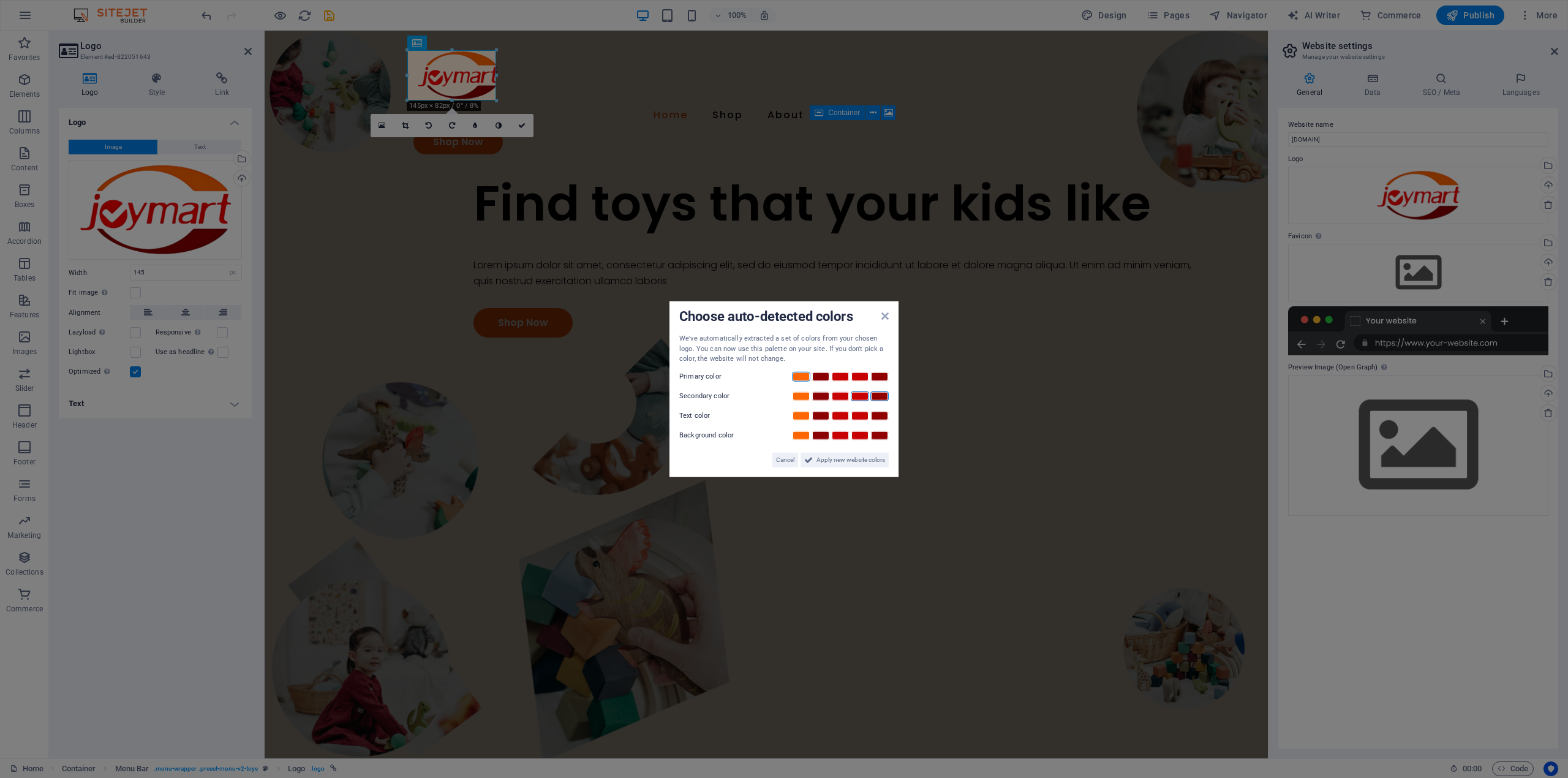 click at bounding box center (880, 396) 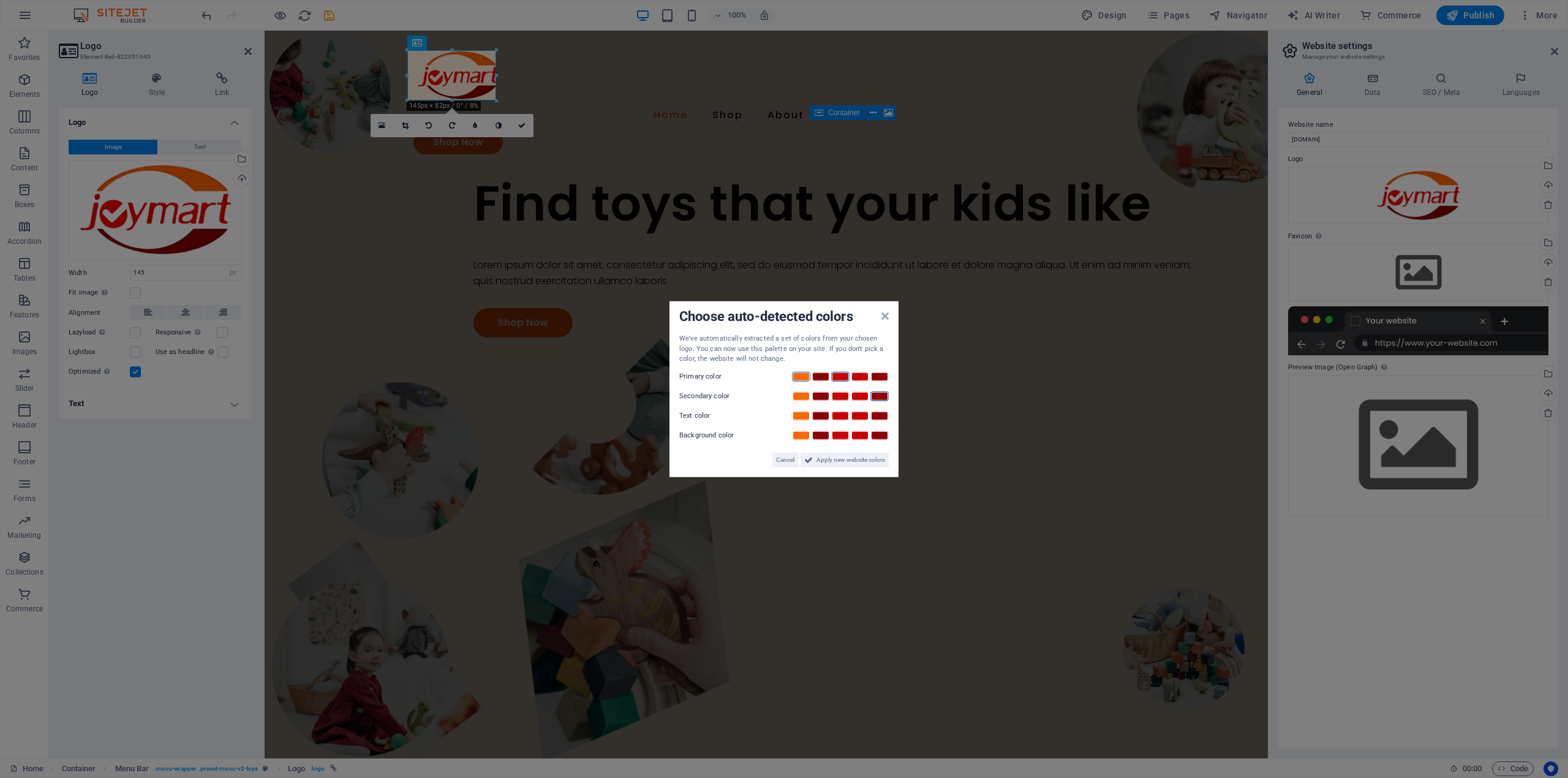 click at bounding box center [840, 376] 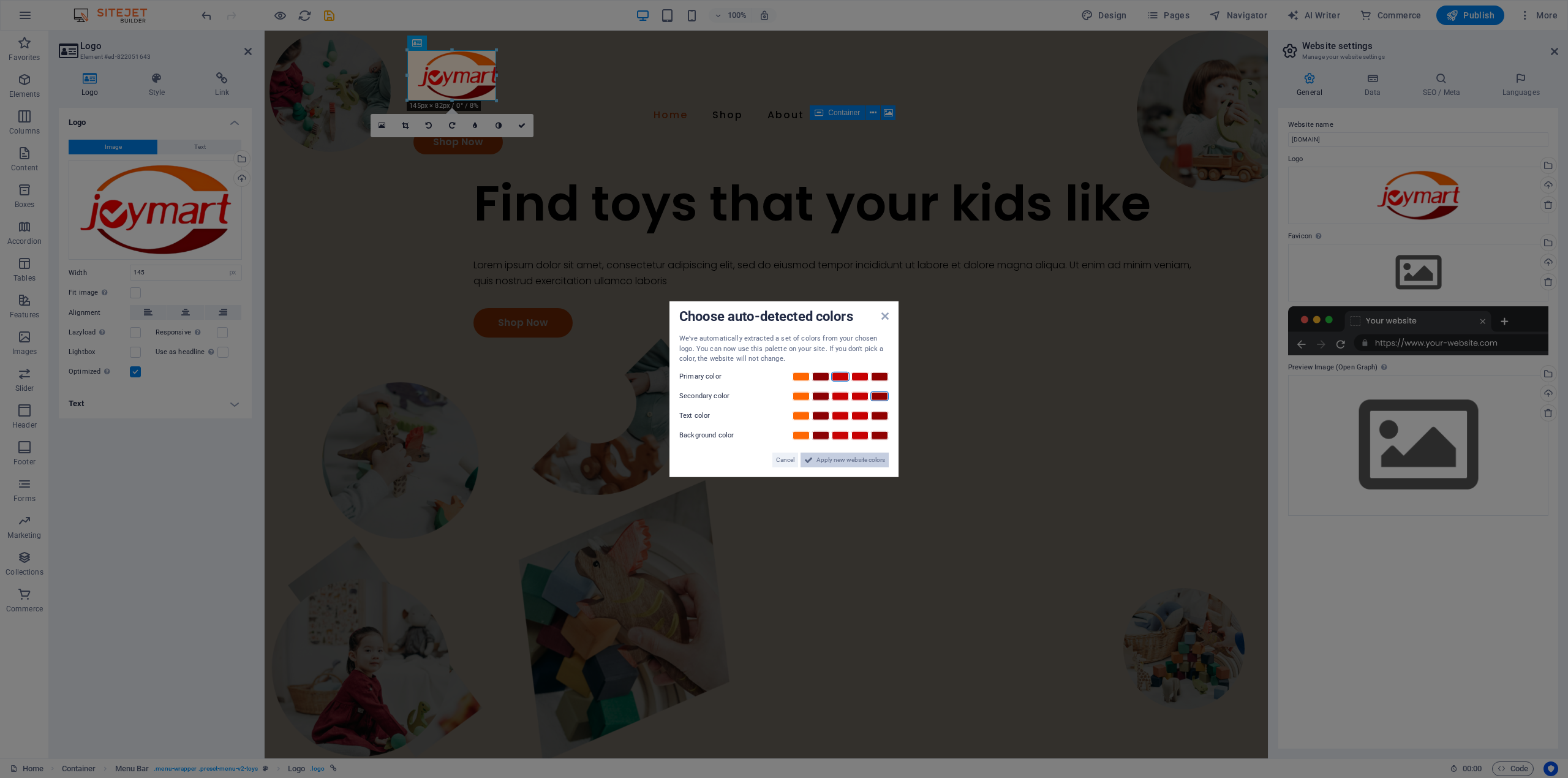 click on "Apply new website colors" at bounding box center [851, 459] 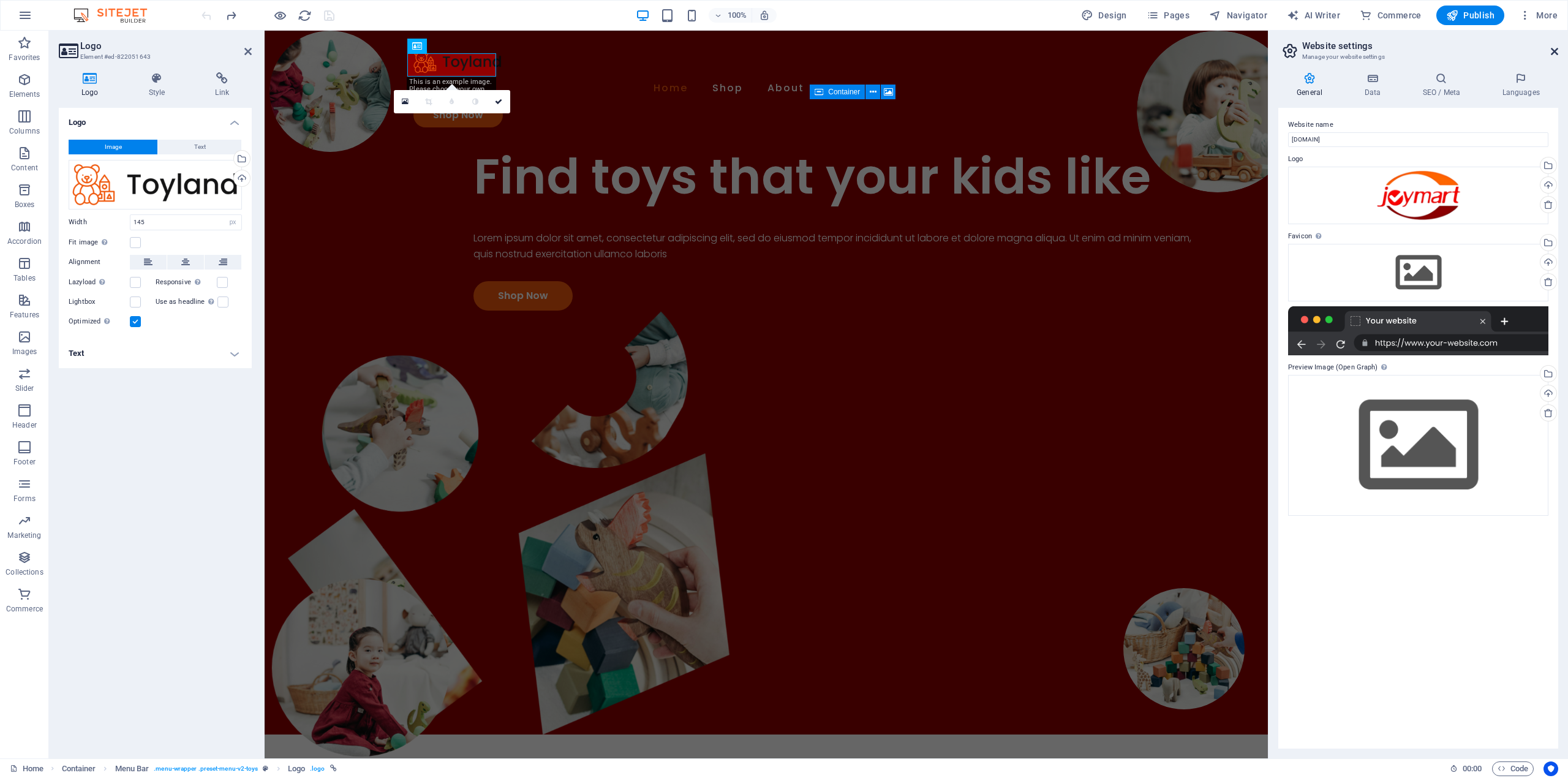 click at bounding box center [1555, 51] 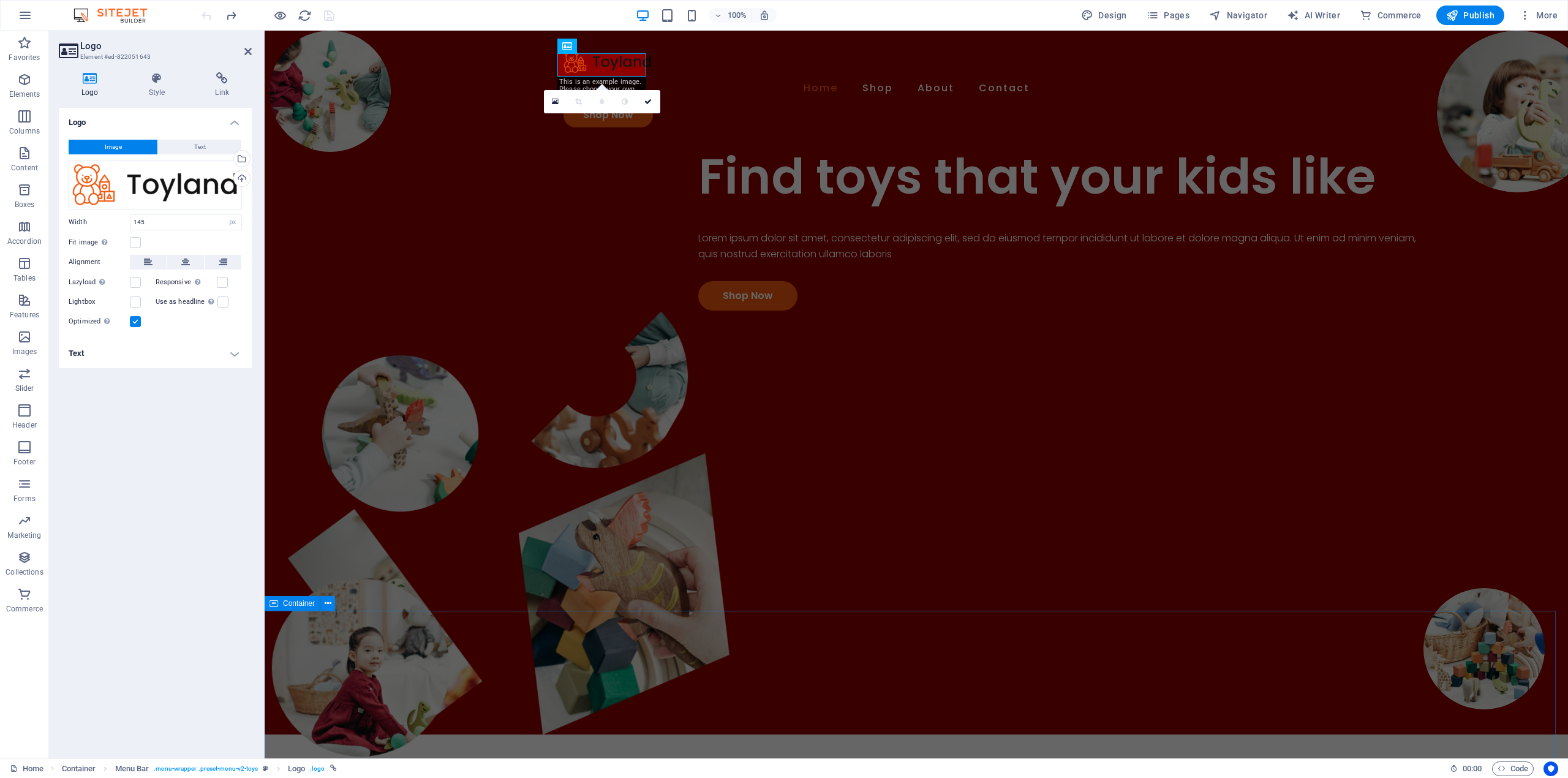 click on "Our toys Lorem ipsum dolor sit amet, consectetur adipiscing elit, sed do eiusmod tempor incididunt." at bounding box center (916, 1298) 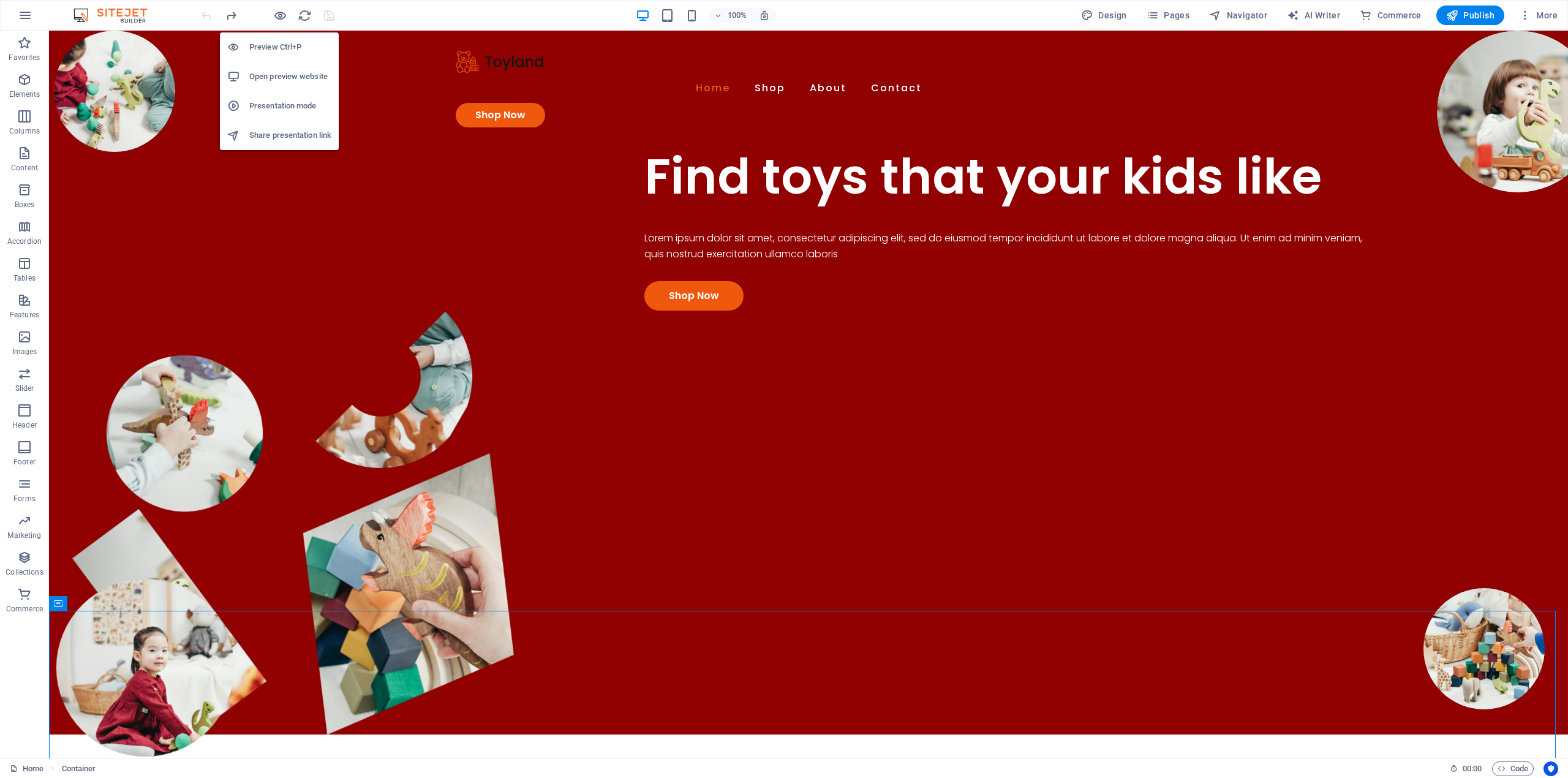 click on "Open preview website" at bounding box center (290, 77) 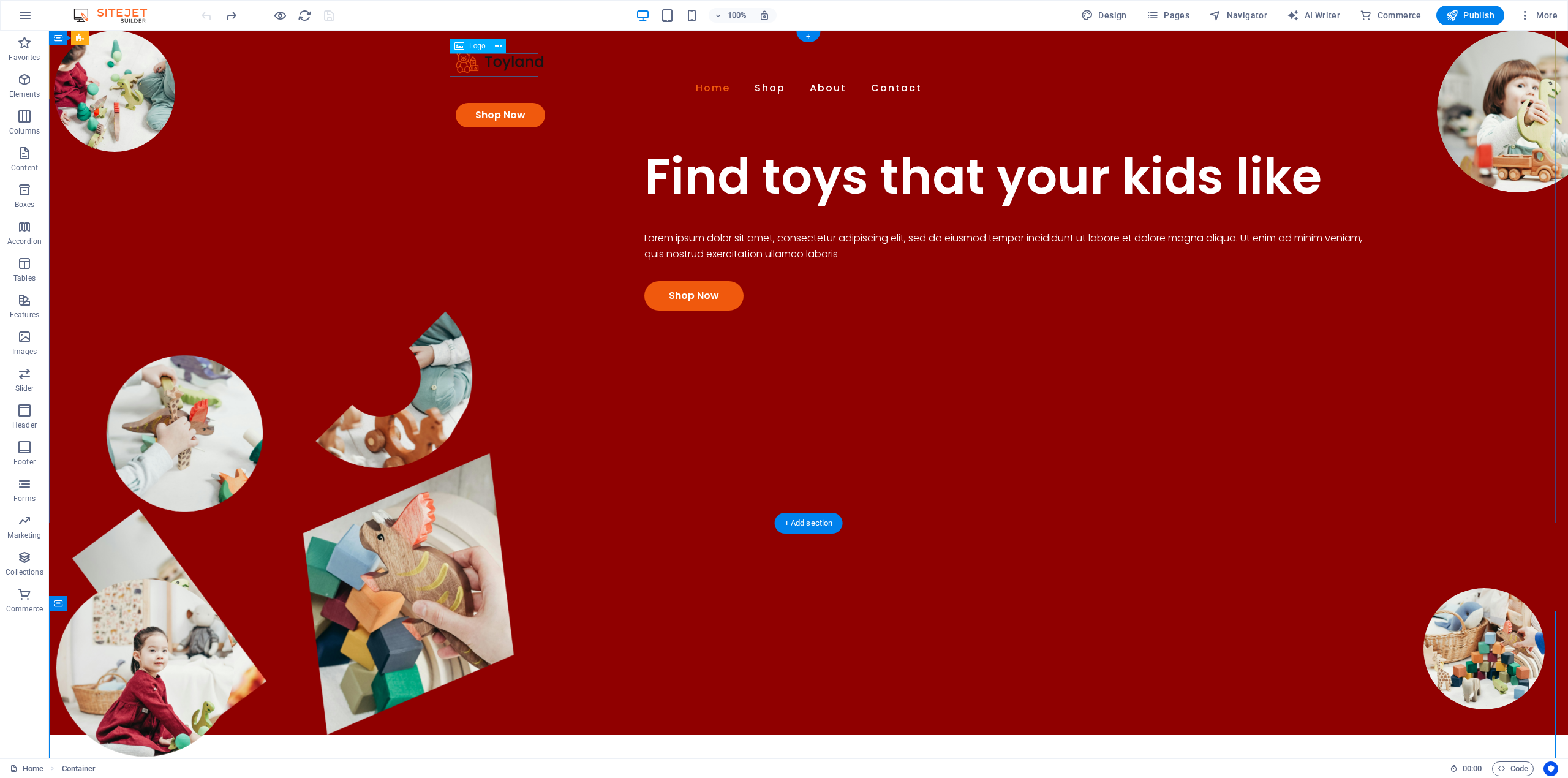 click at bounding box center [809, 62] 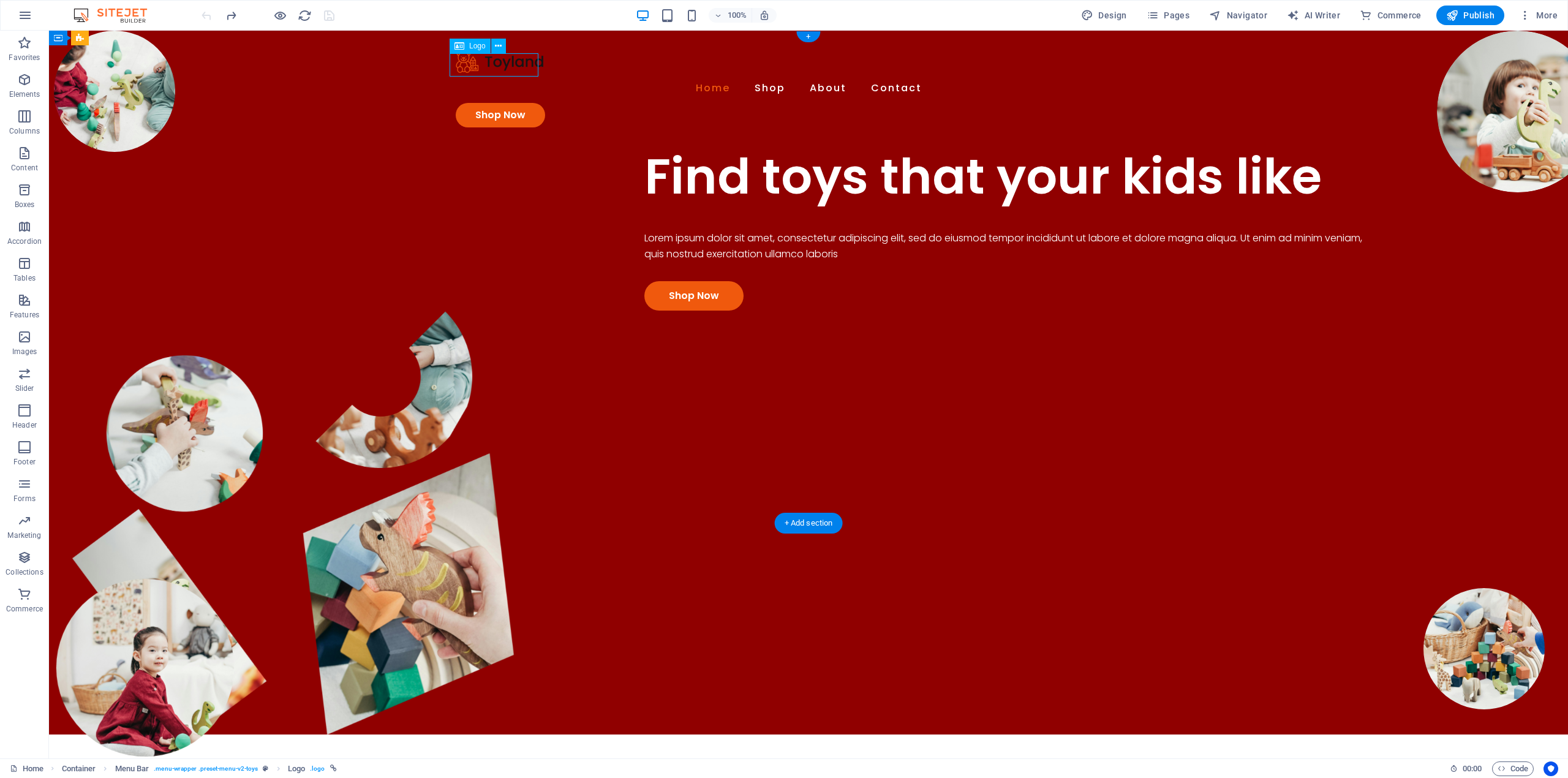 click at bounding box center [809, 62] 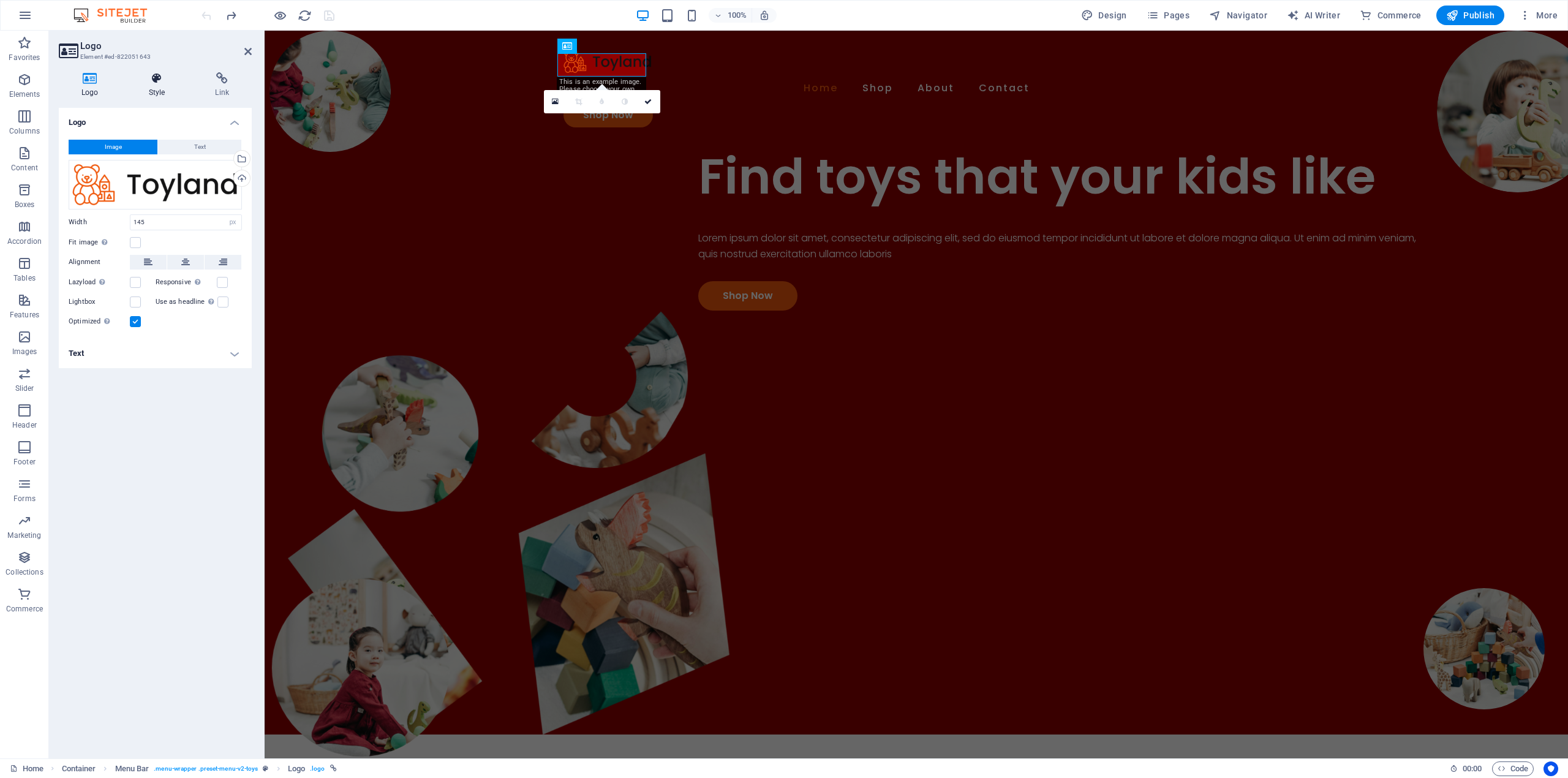 click at bounding box center (157, 78) 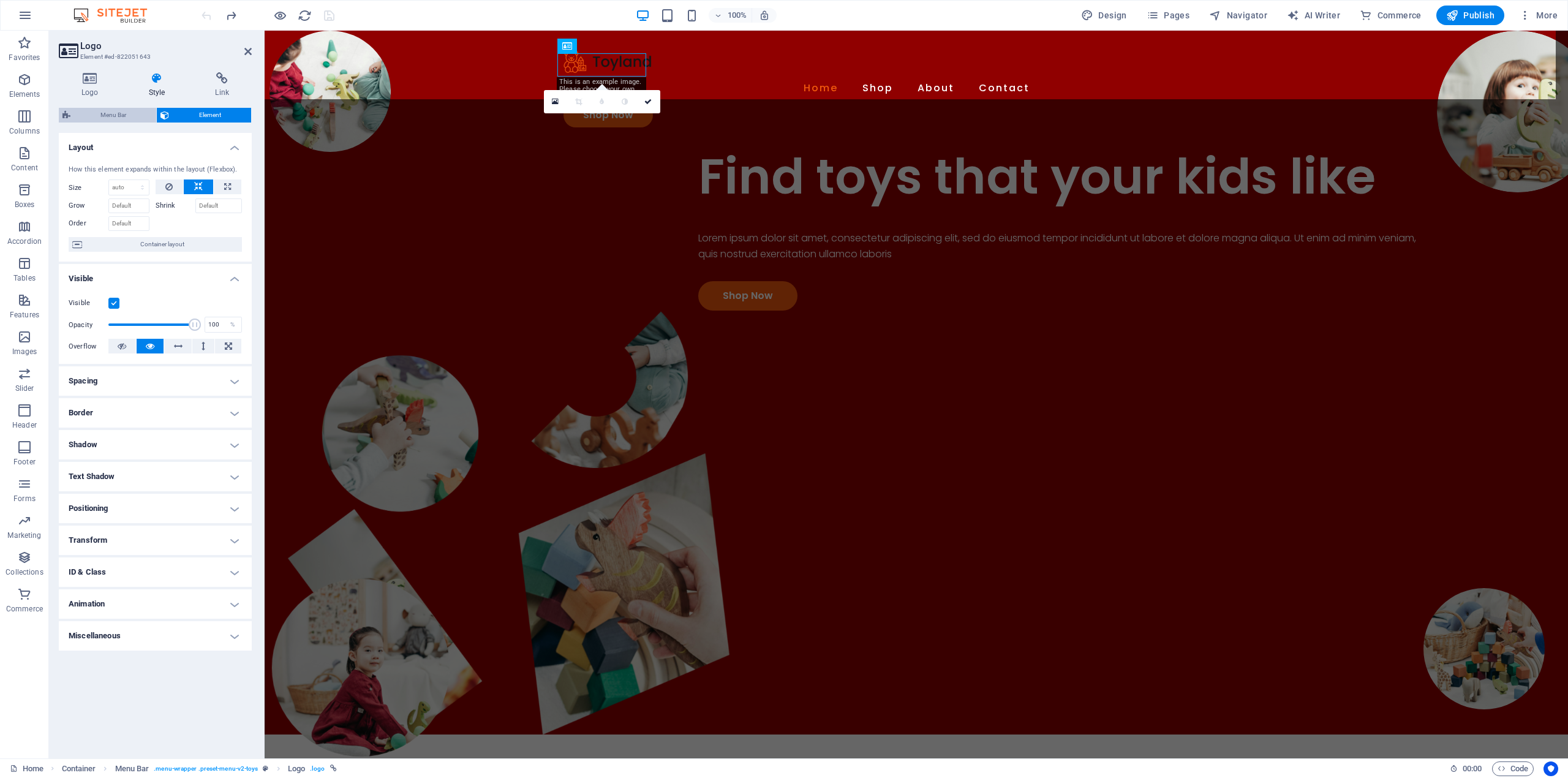 click on "Menu Bar" at bounding box center [113, 115] 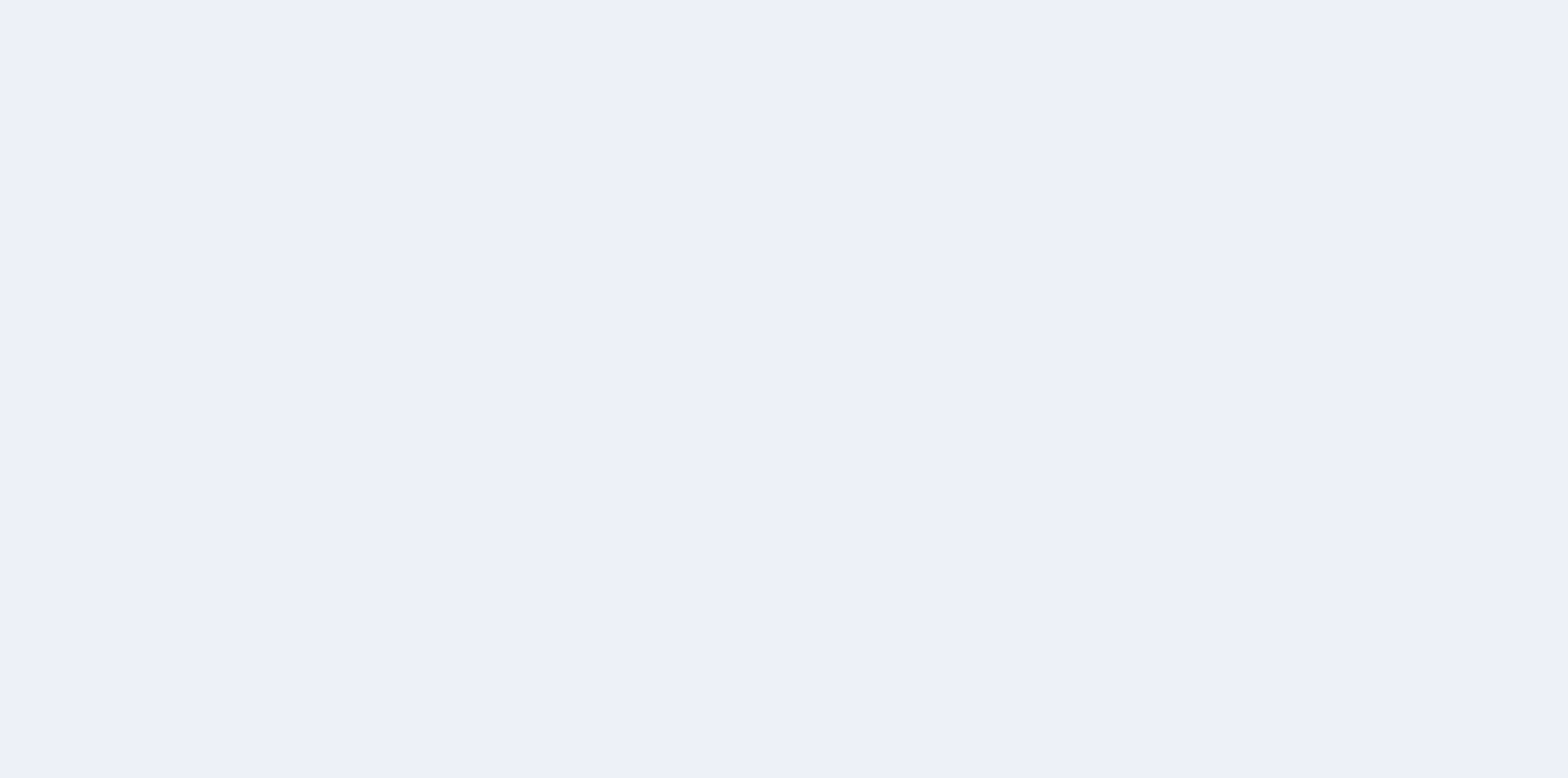 scroll, scrollTop: 0, scrollLeft: 0, axis: both 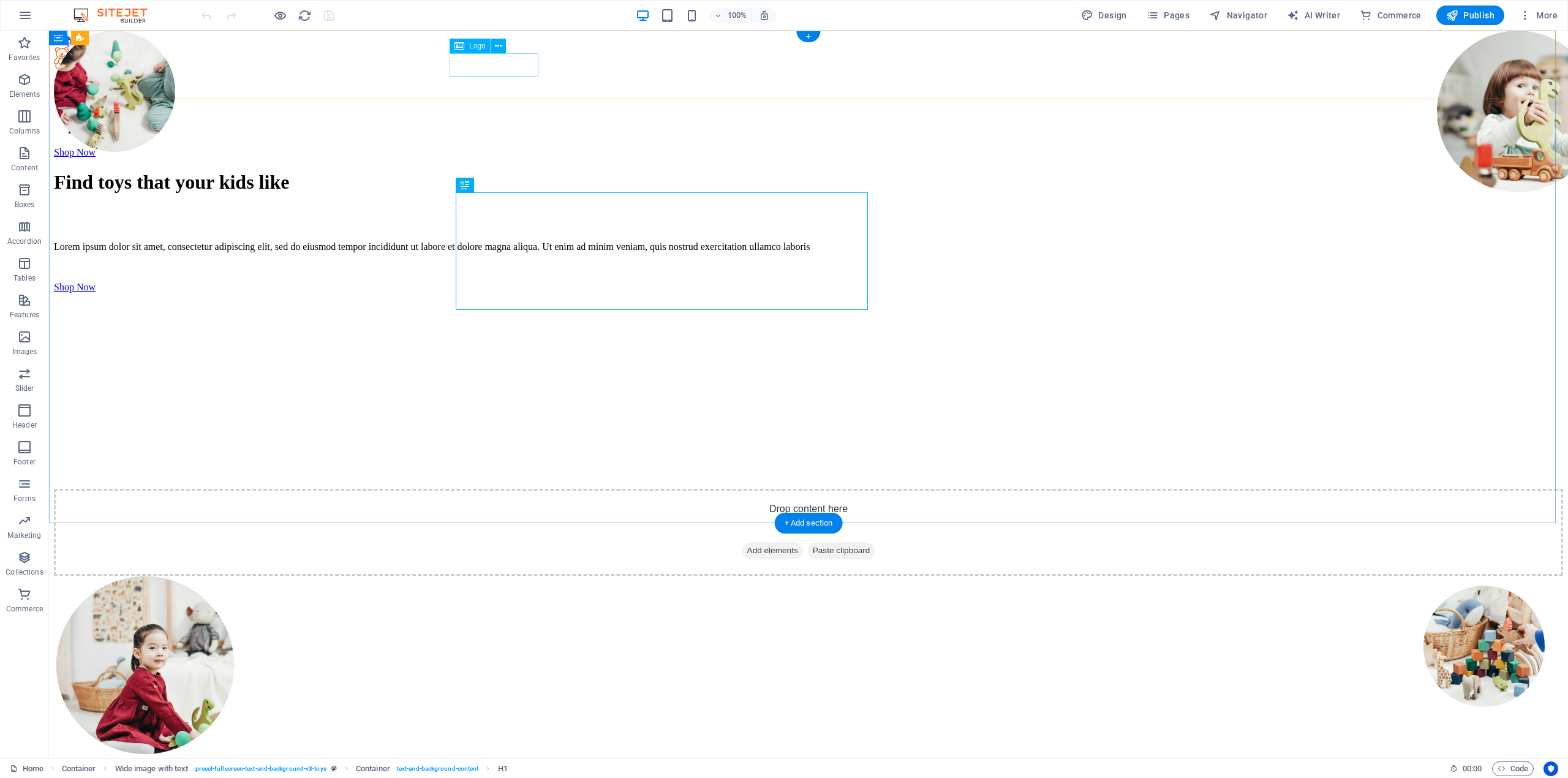 click at bounding box center [809, 59] 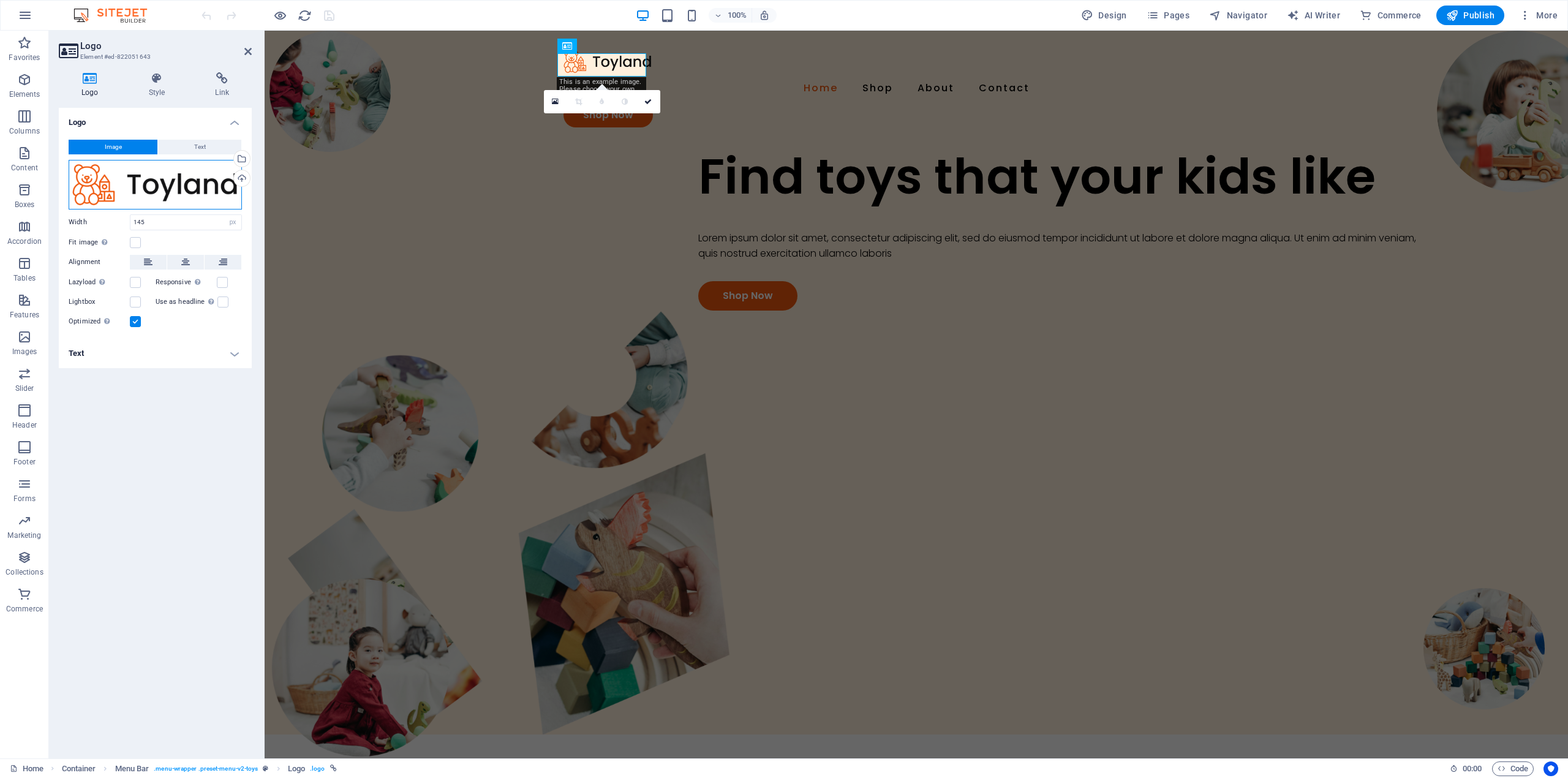click on "Drag files here, click to choose files or select files from Files or our free stock photos & videos" at bounding box center (155, 184) 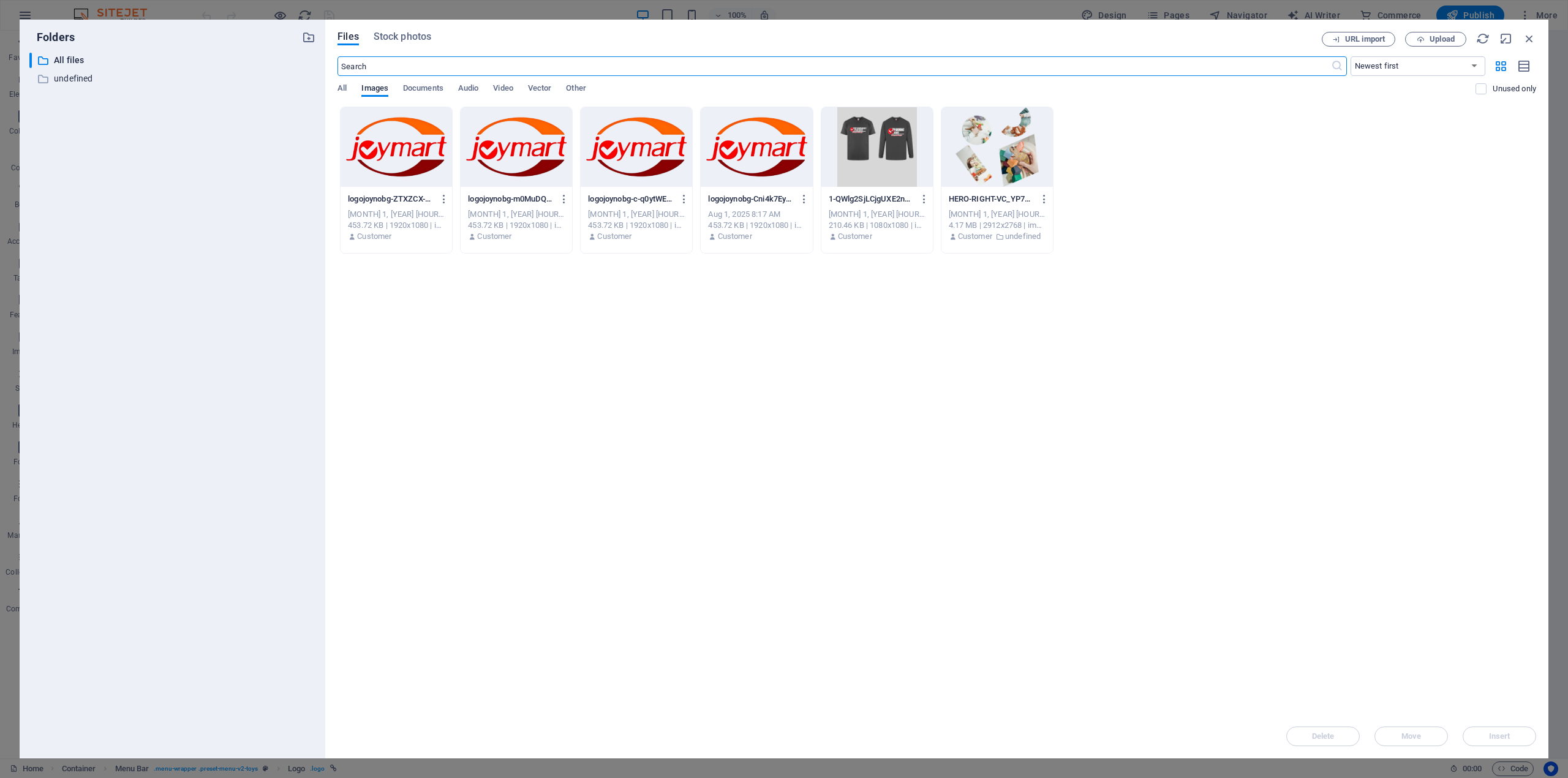 click at bounding box center (396, 147) 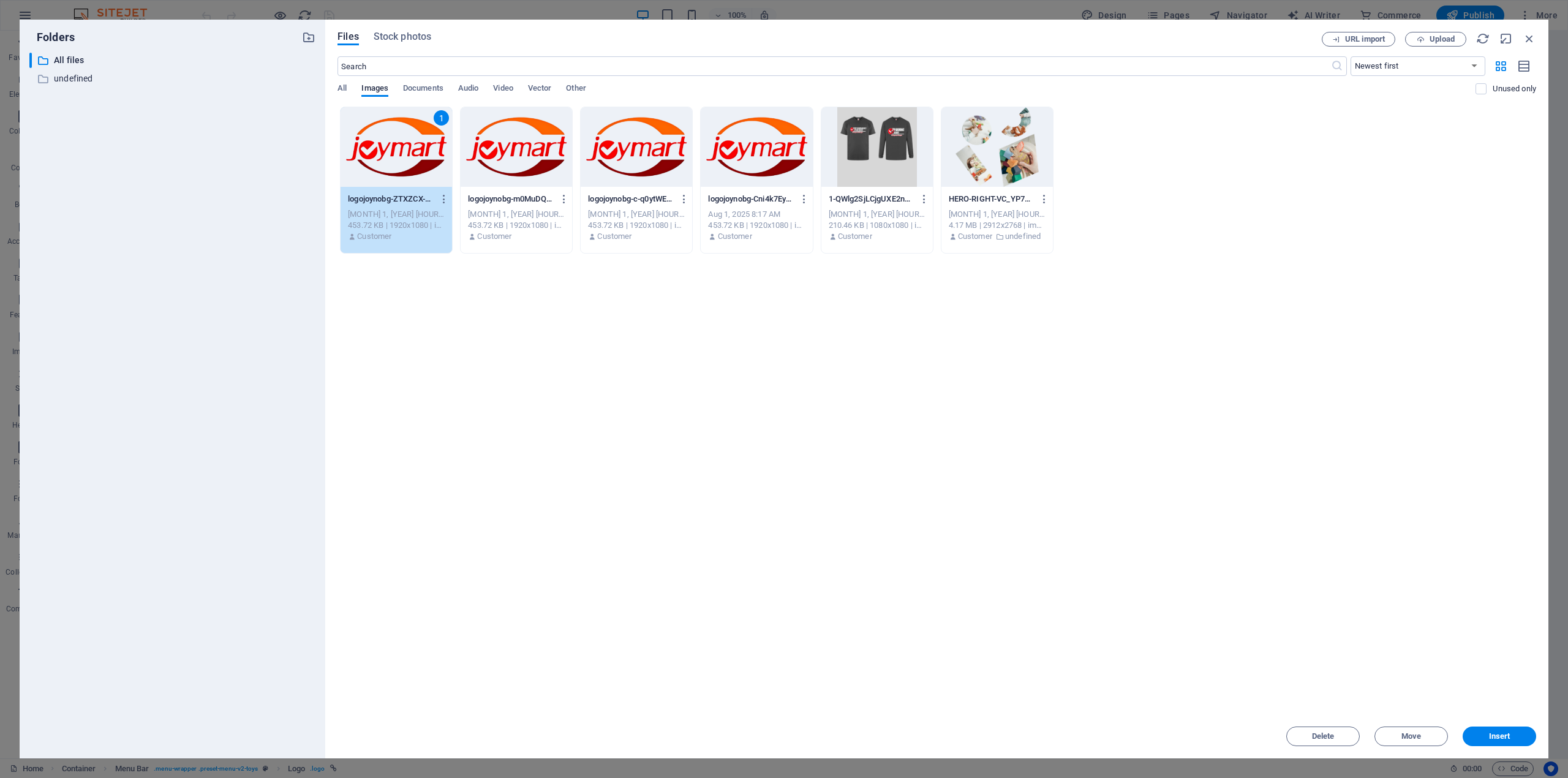 click on "Delete Move Insert" at bounding box center (937, 730) 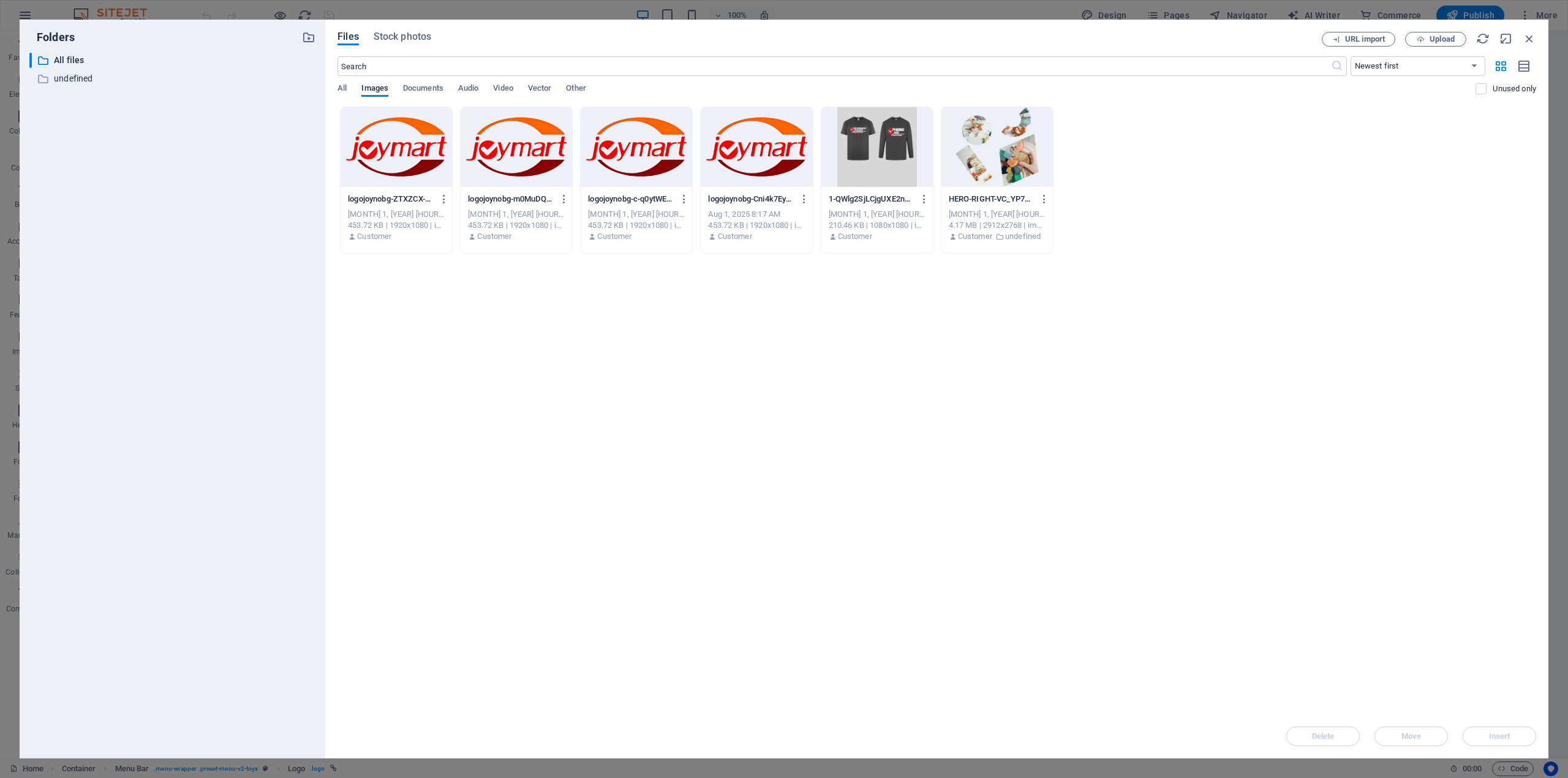 click on "logojoynobg-m0MuDQmaguZFWdxW50U-tg.png logojoynobg-m0MuDQmaguZFWdxW50U-tg.png [MONTH] 1, [YEAR] [HOUR]:30 [AM/PM] 453.72 KB | 1920x1080 | image/png Customer" at bounding box center [516, 218] 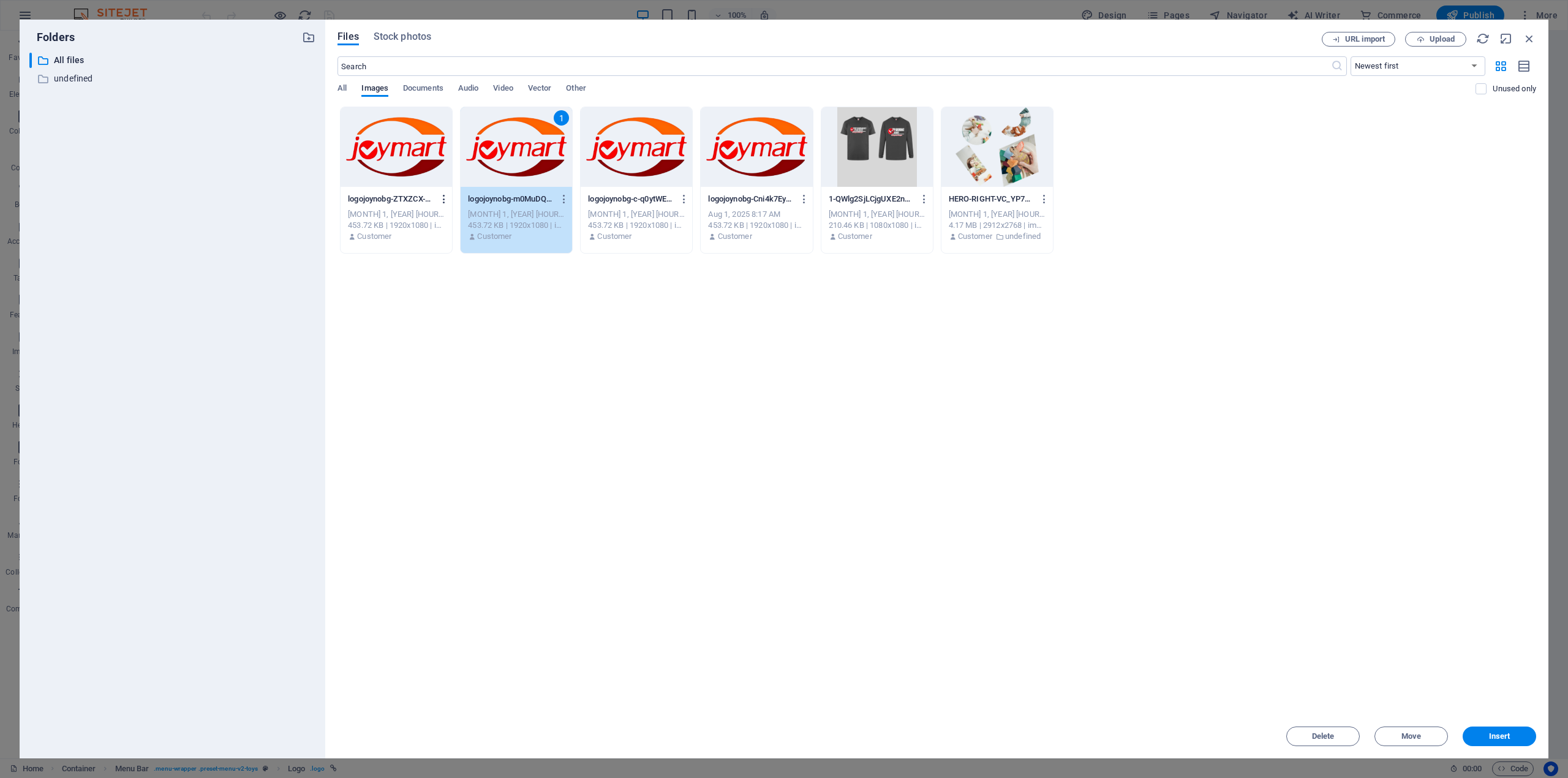 click at bounding box center (442, 199) 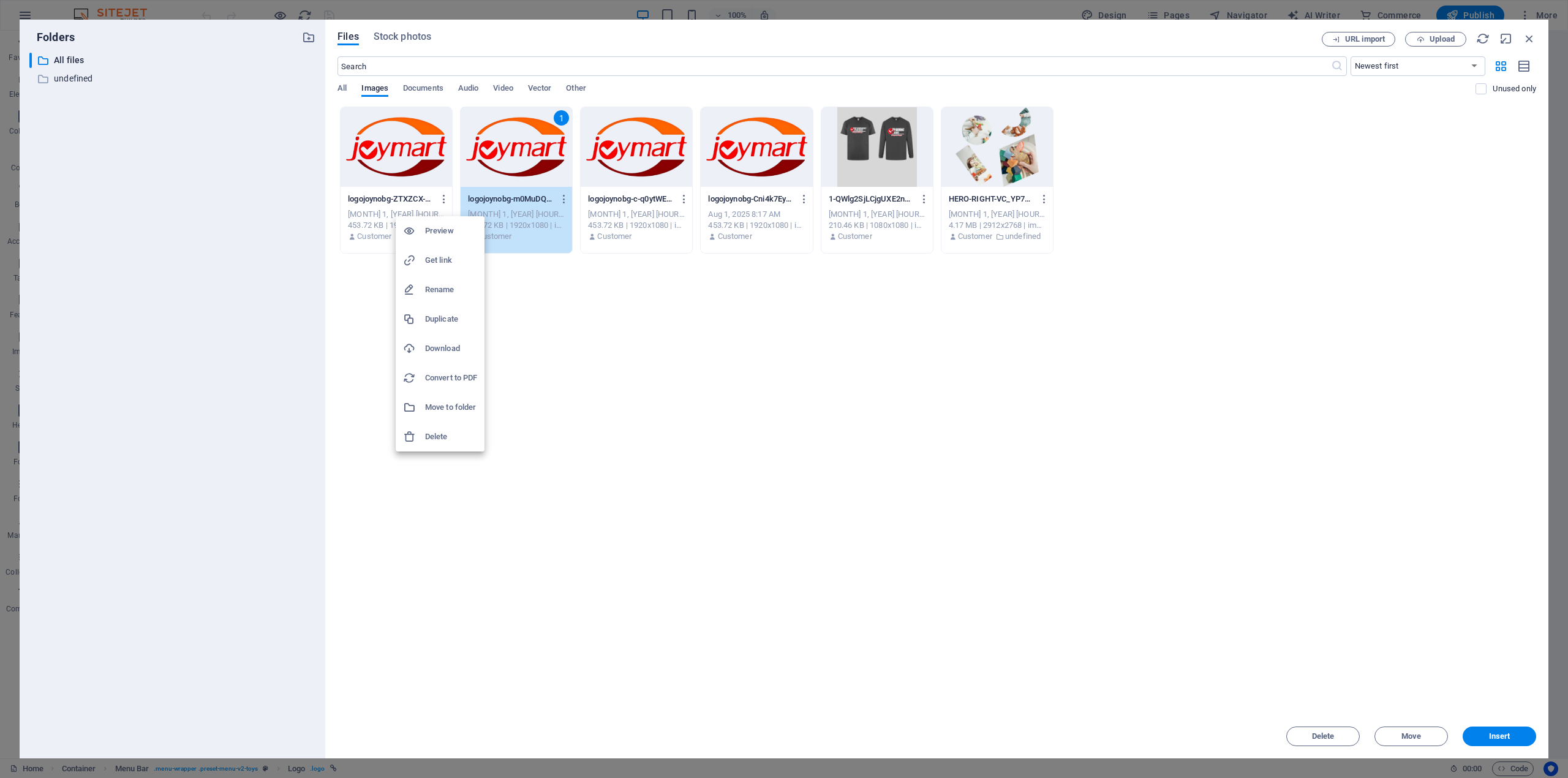 click at bounding box center [784, 389] 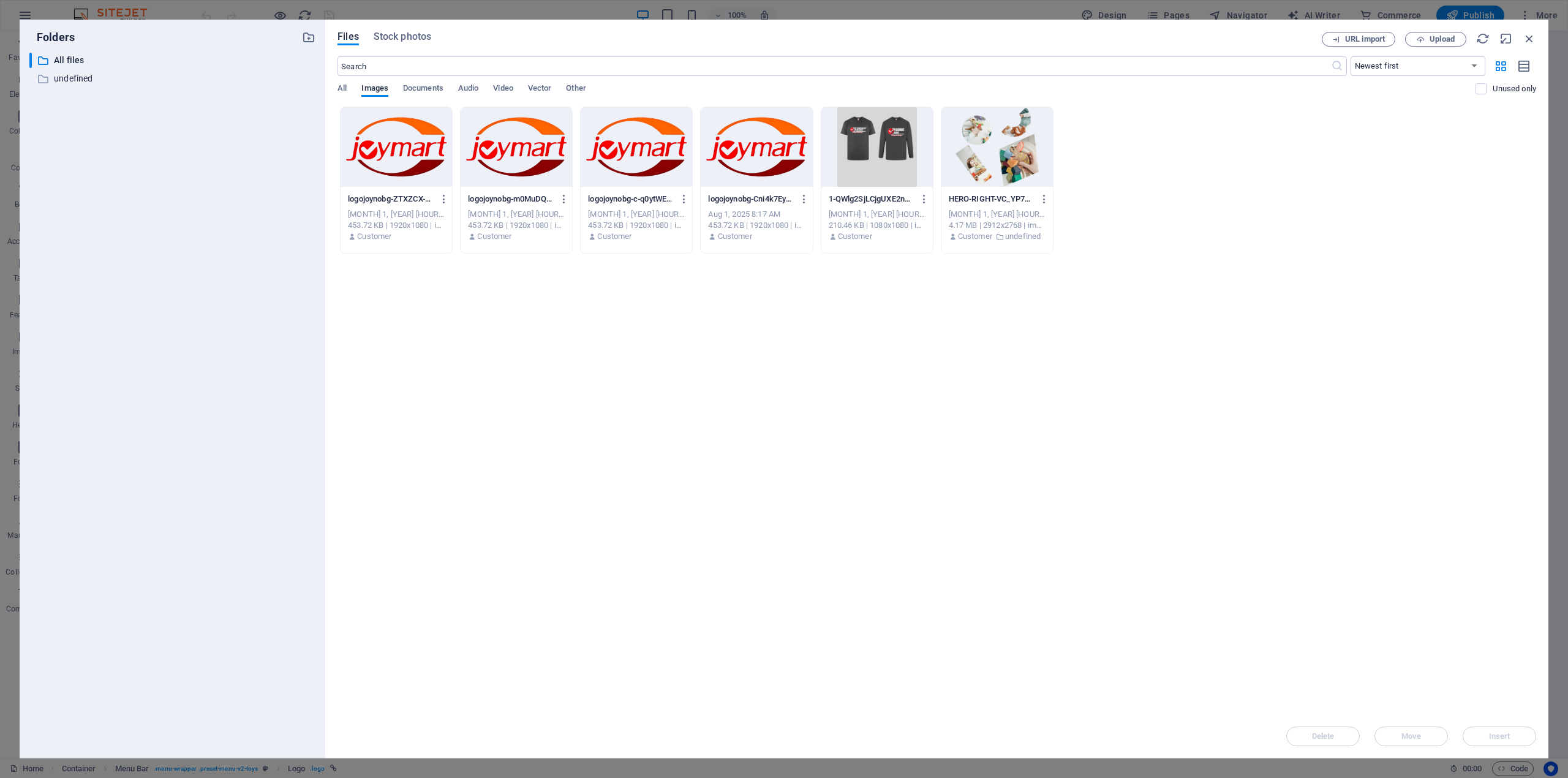 click on "Preview Get link Rename Duplicate Download Convert to PDF Move to folder Delete" at bounding box center [784, 393] 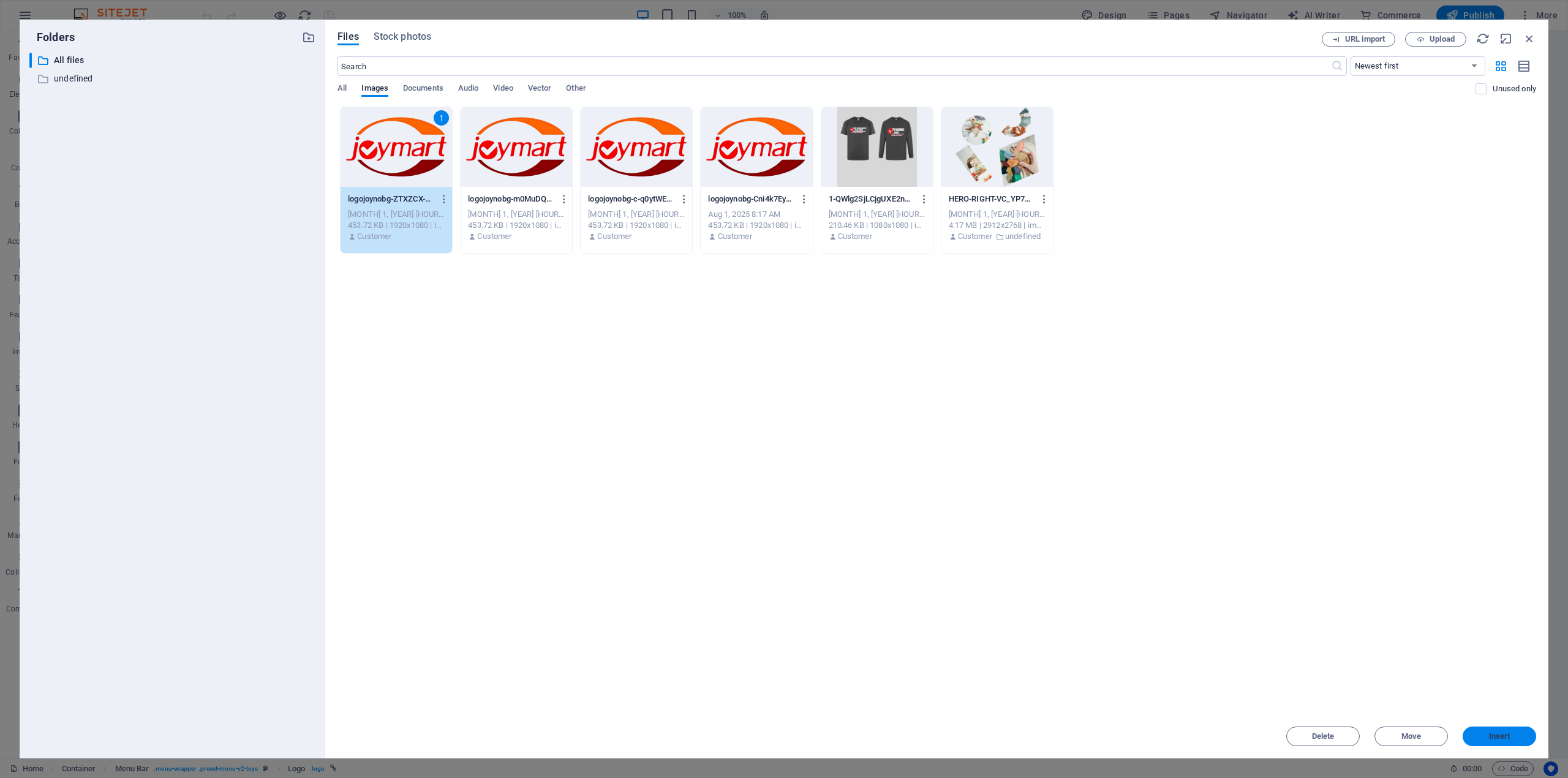 click on "Insert" at bounding box center (1499, 736) 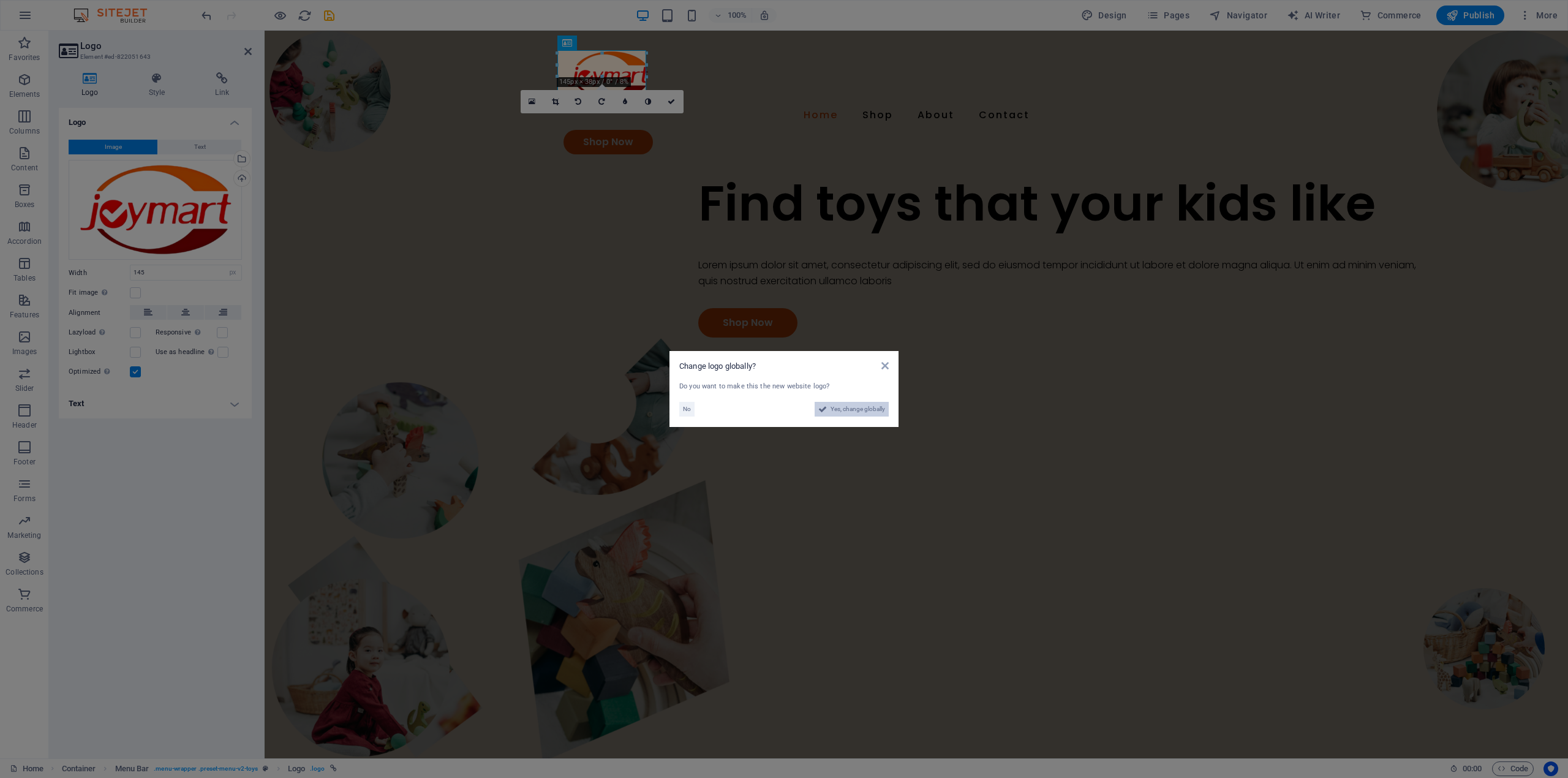 click on "Yes, change globally" at bounding box center [858, 409] 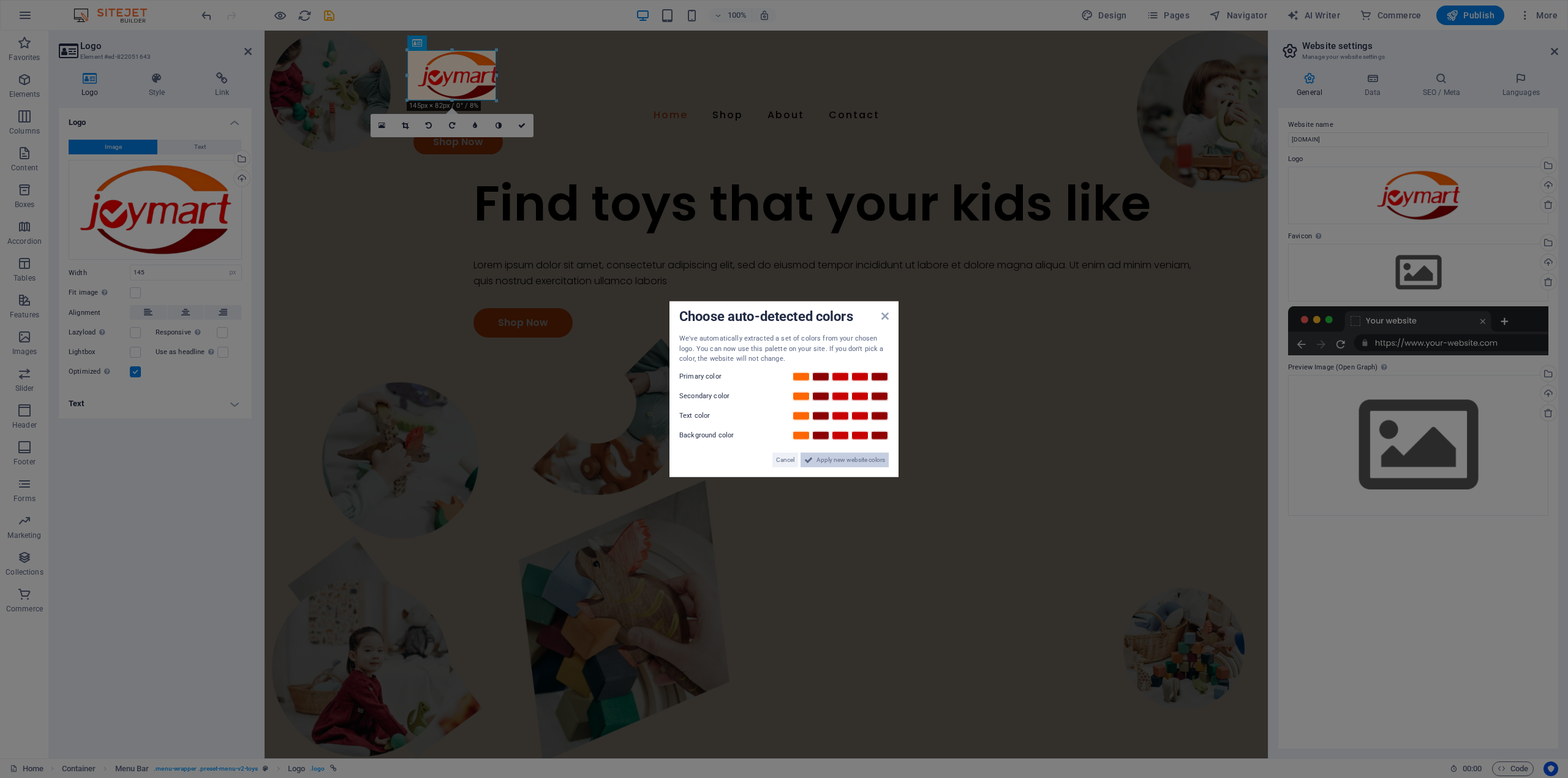click on "Apply new website colors" at bounding box center (851, 459) 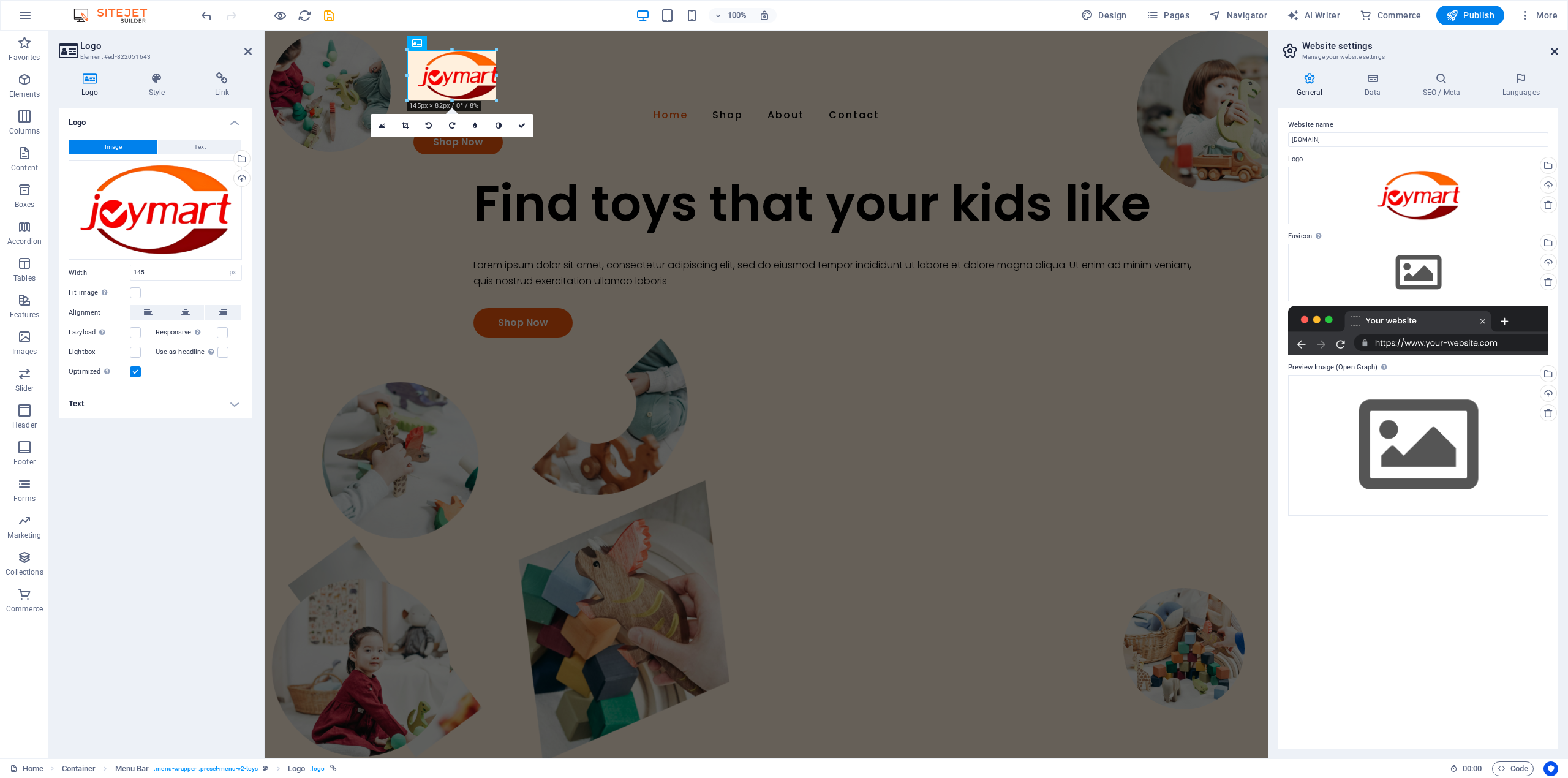click at bounding box center [1555, 51] 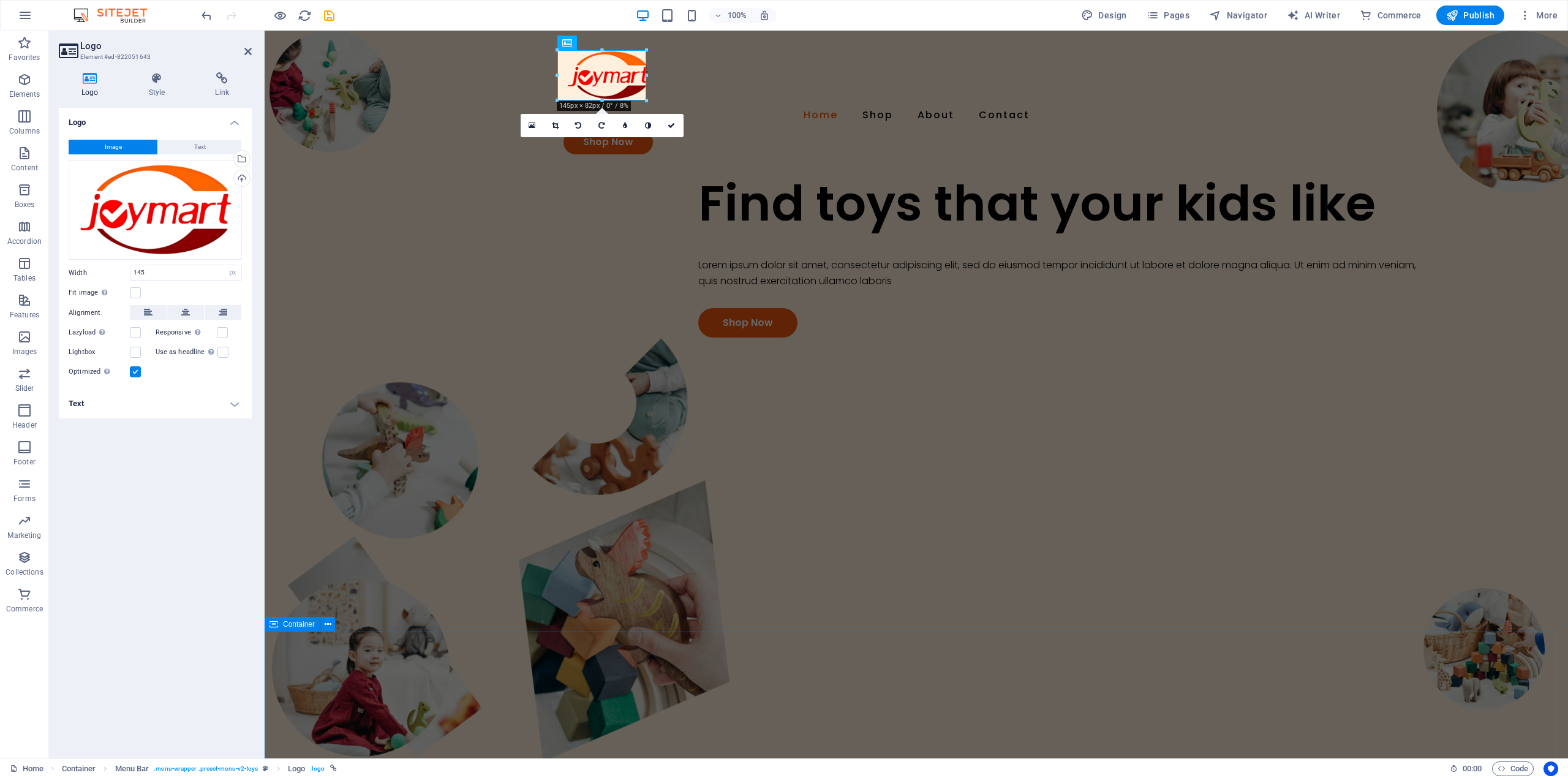 click on "Our toys Lorem ipsum dolor sit amet, consectetur adipiscing elit, sed do eiusmod tempor incididunt." at bounding box center (916, 1325) 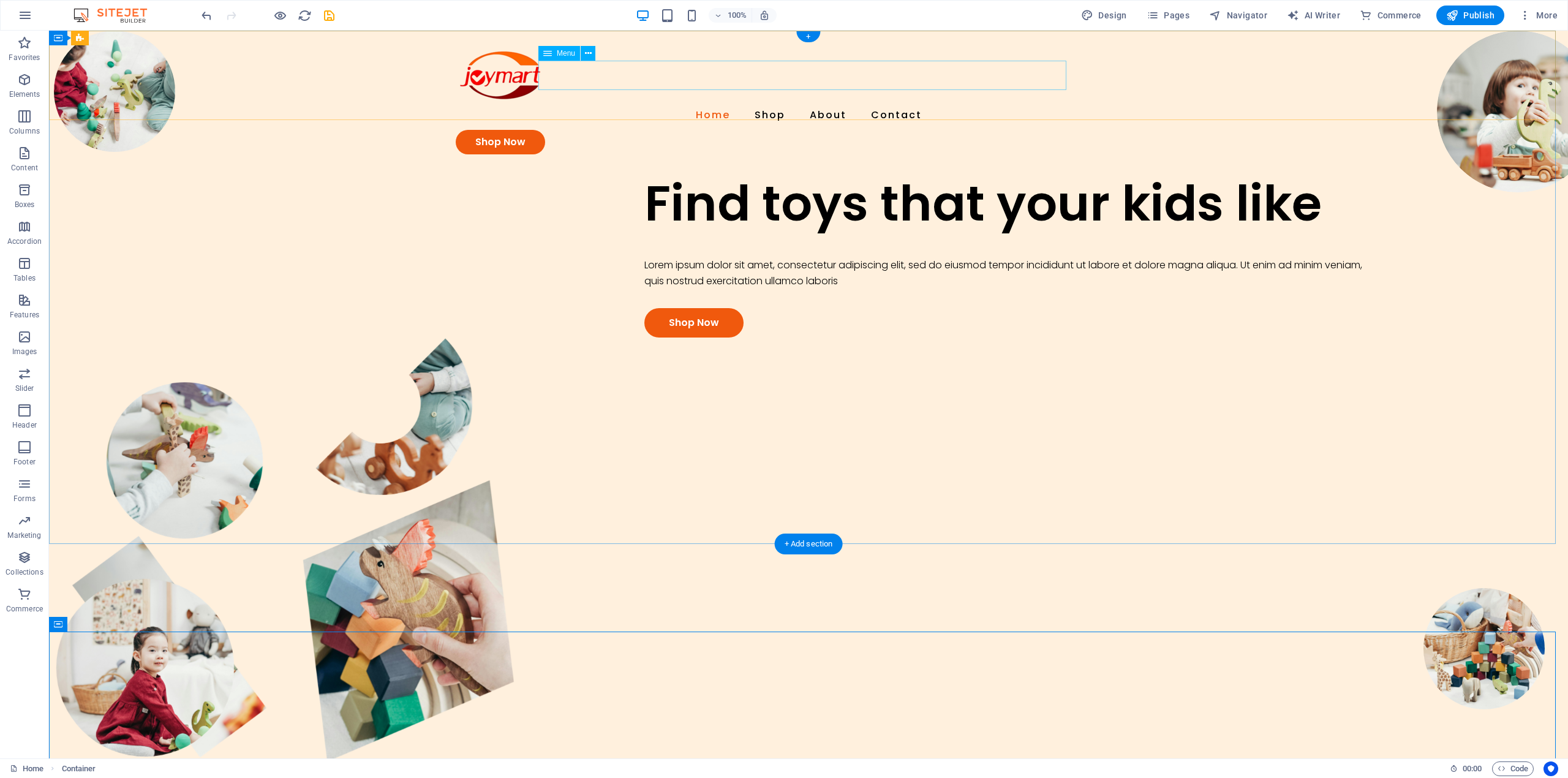 click on "Home Shop About Contact" at bounding box center [809, 115] 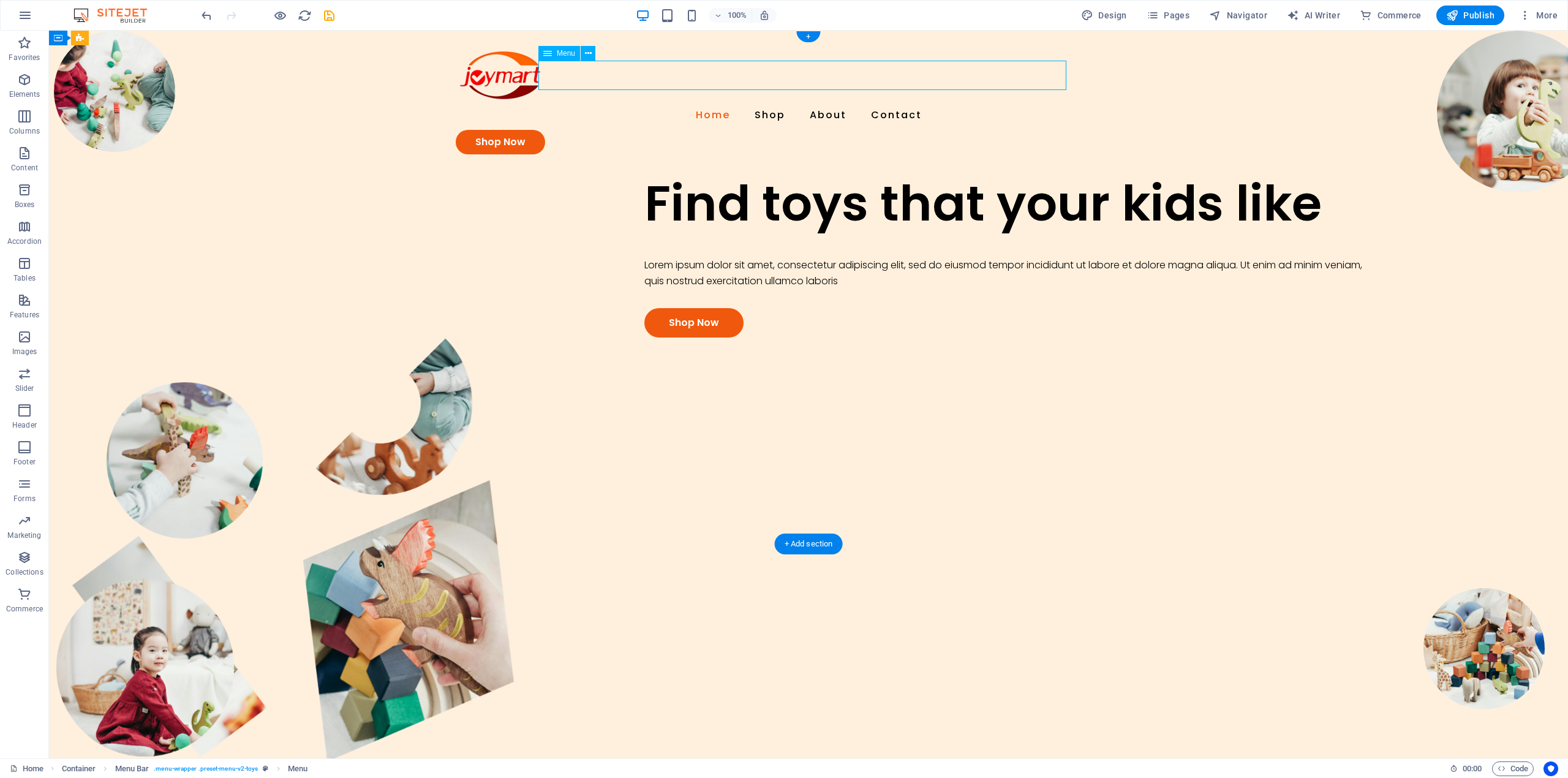 click on "Home Shop About Contact" at bounding box center (809, 115) 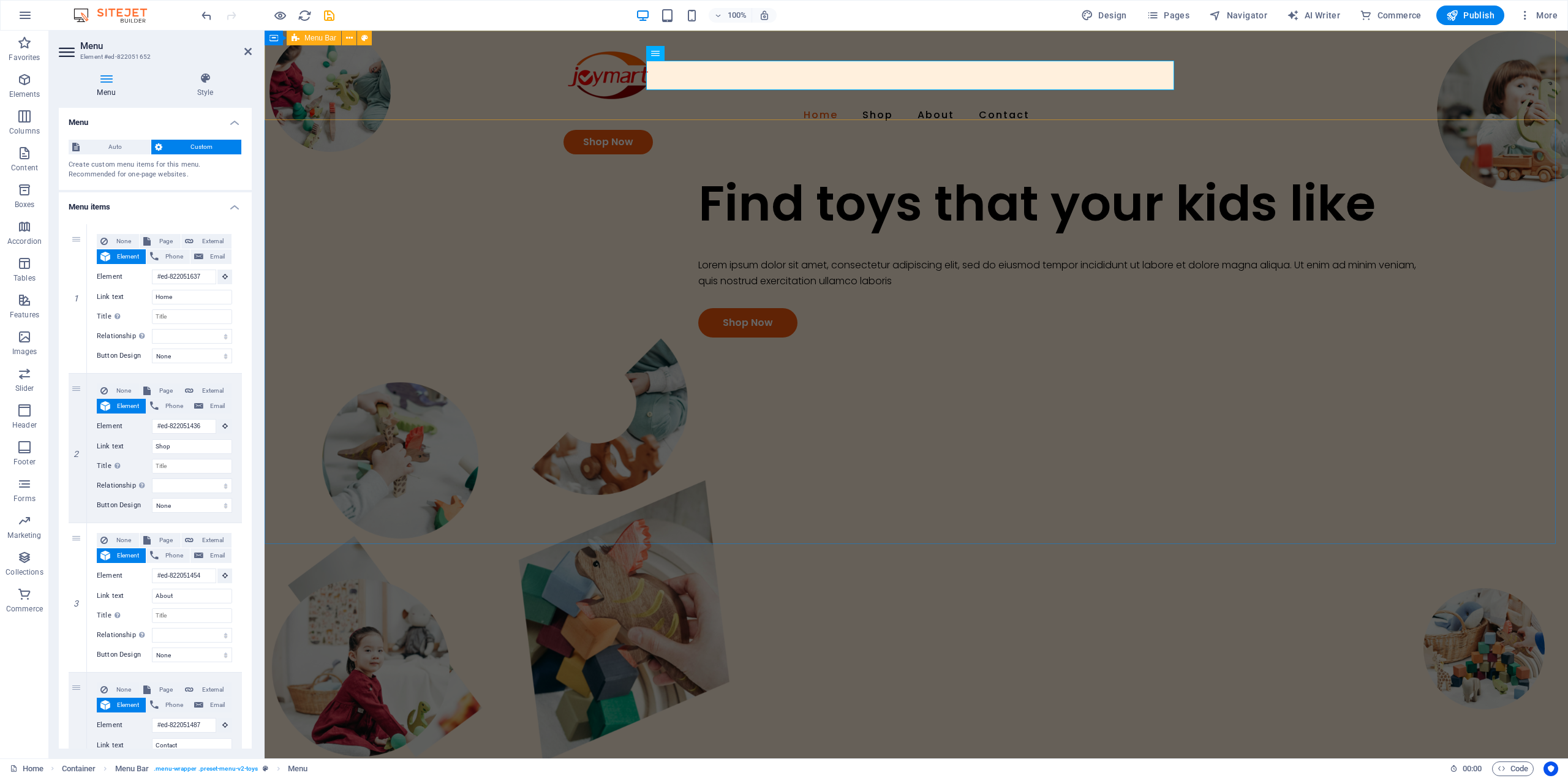 click on "Home Shop About Contact Shop Now" at bounding box center [916, 102] 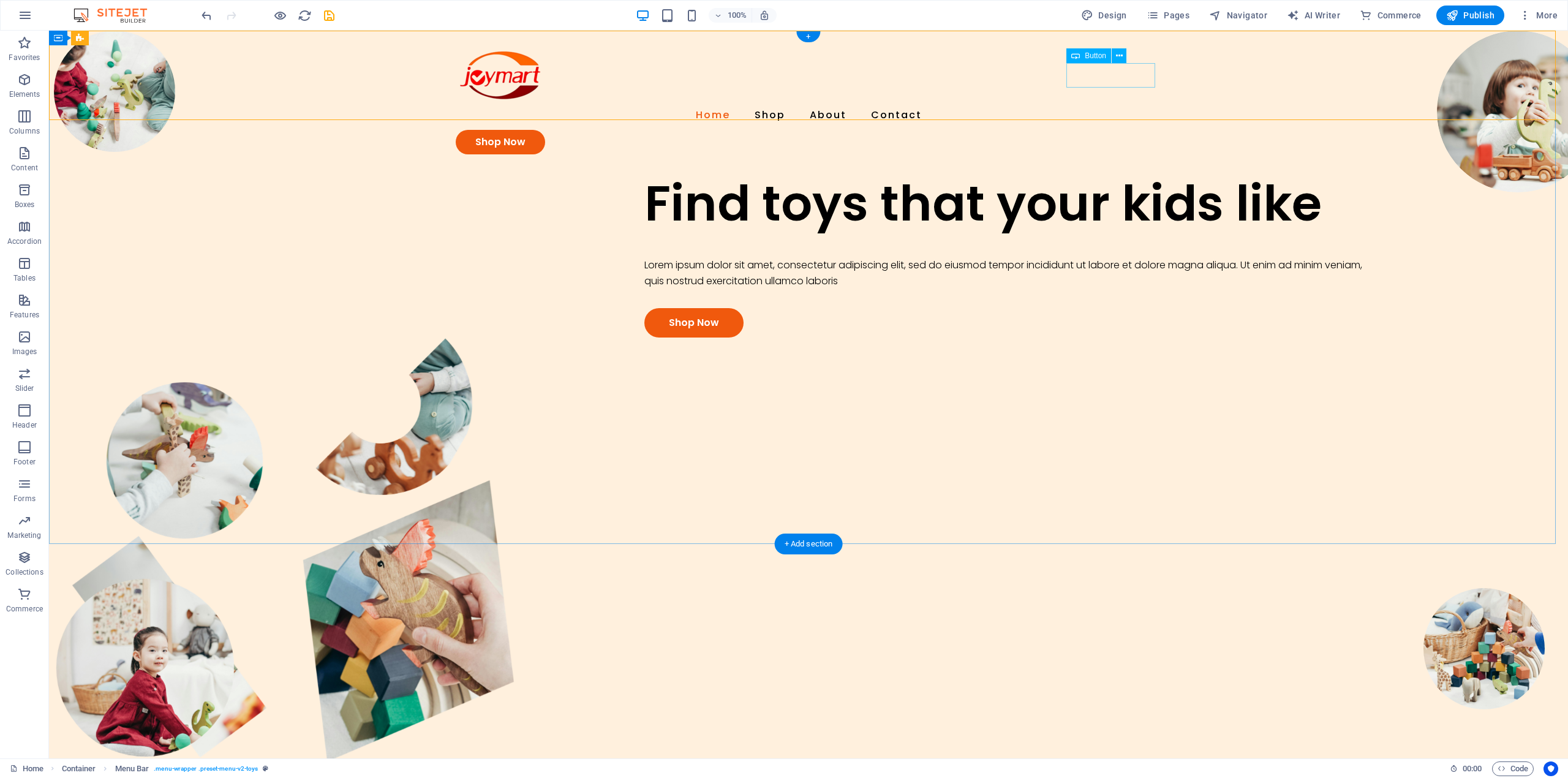 click on "Shop Now" at bounding box center [809, 142] 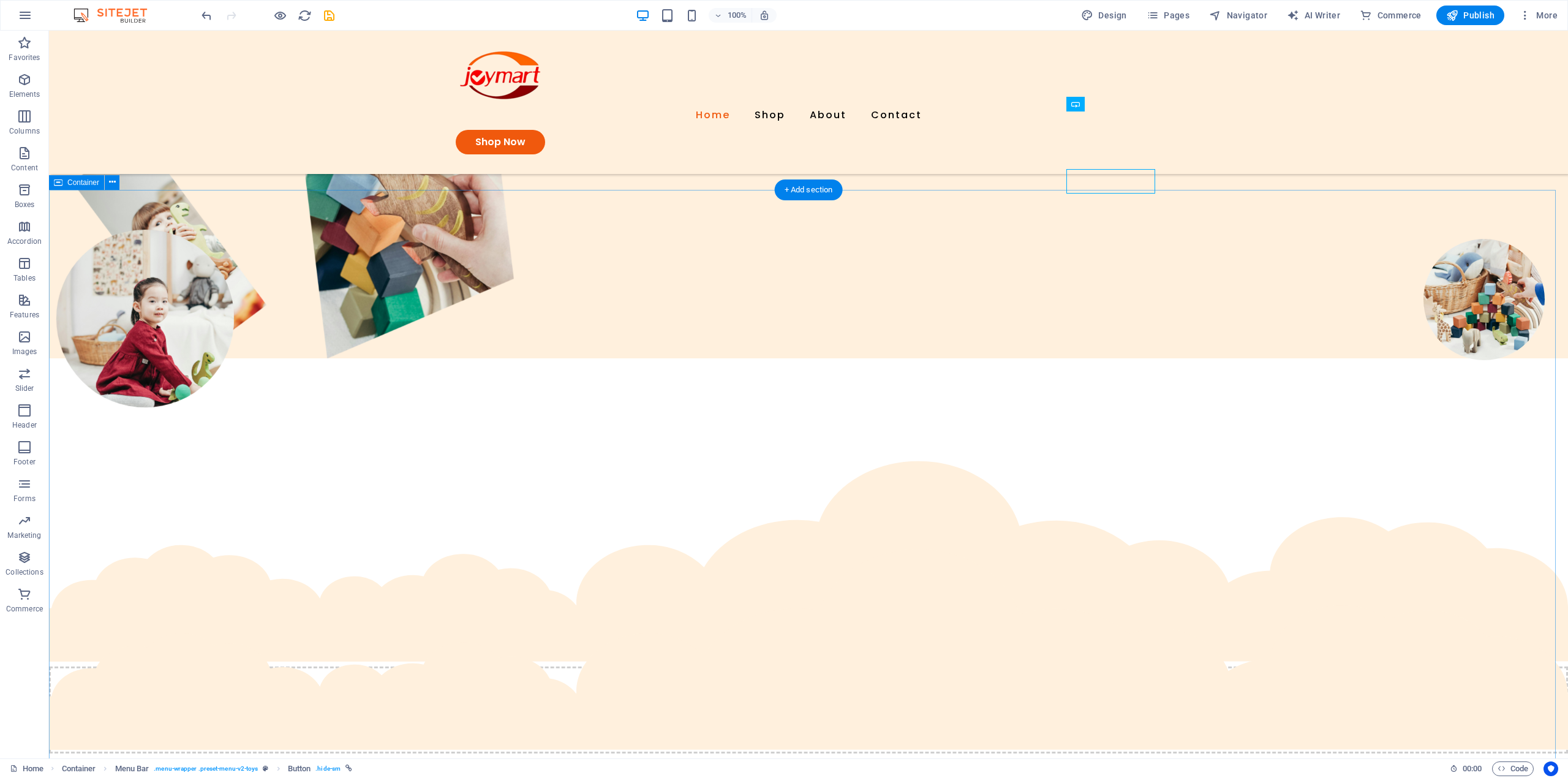scroll, scrollTop: 245, scrollLeft: 0, axis: vertical 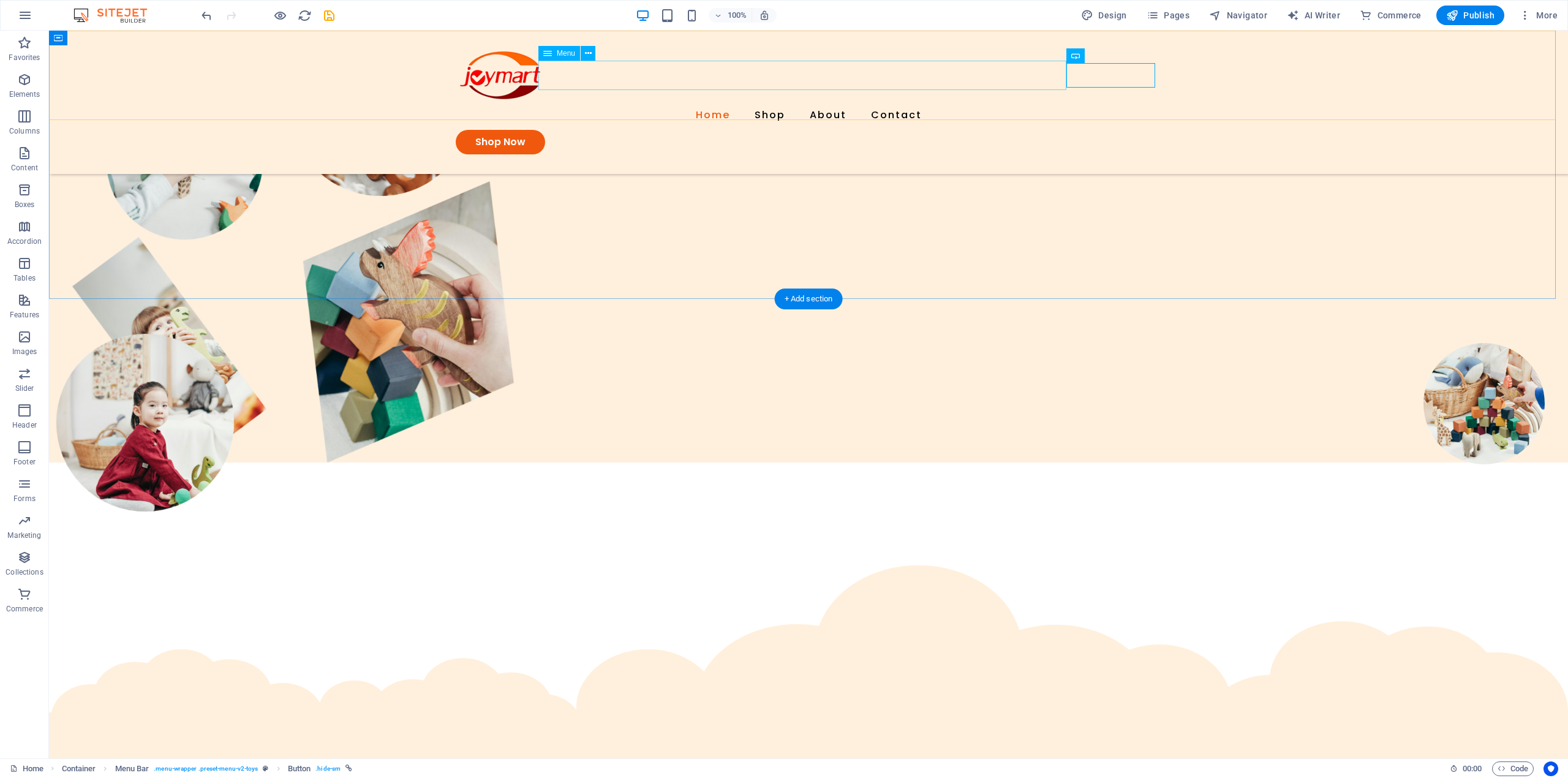 click on "Home Shop About Contact" at bounding box center (809, 115) 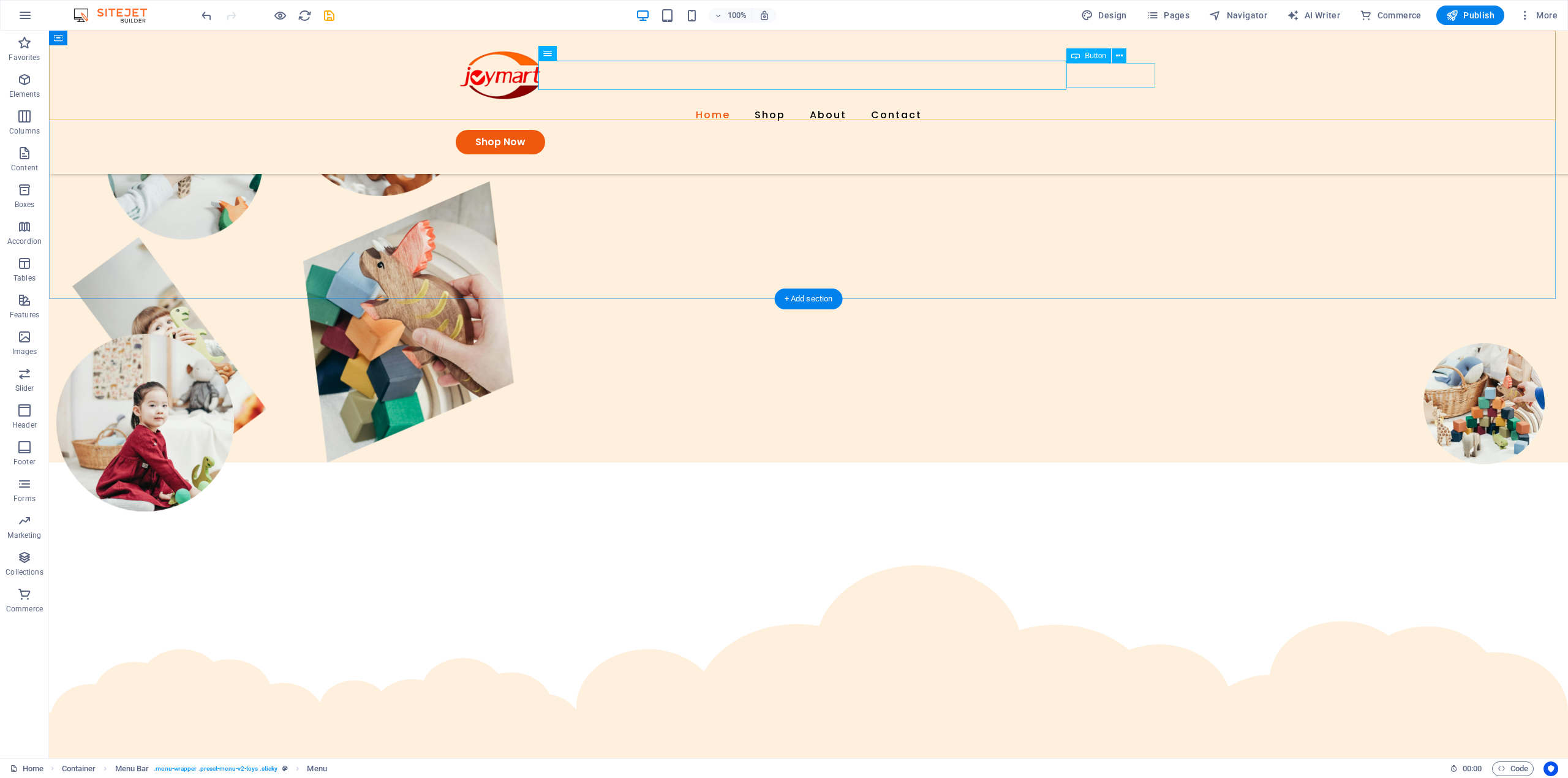 click on "Shop Now" at bounding box center (809, 142) 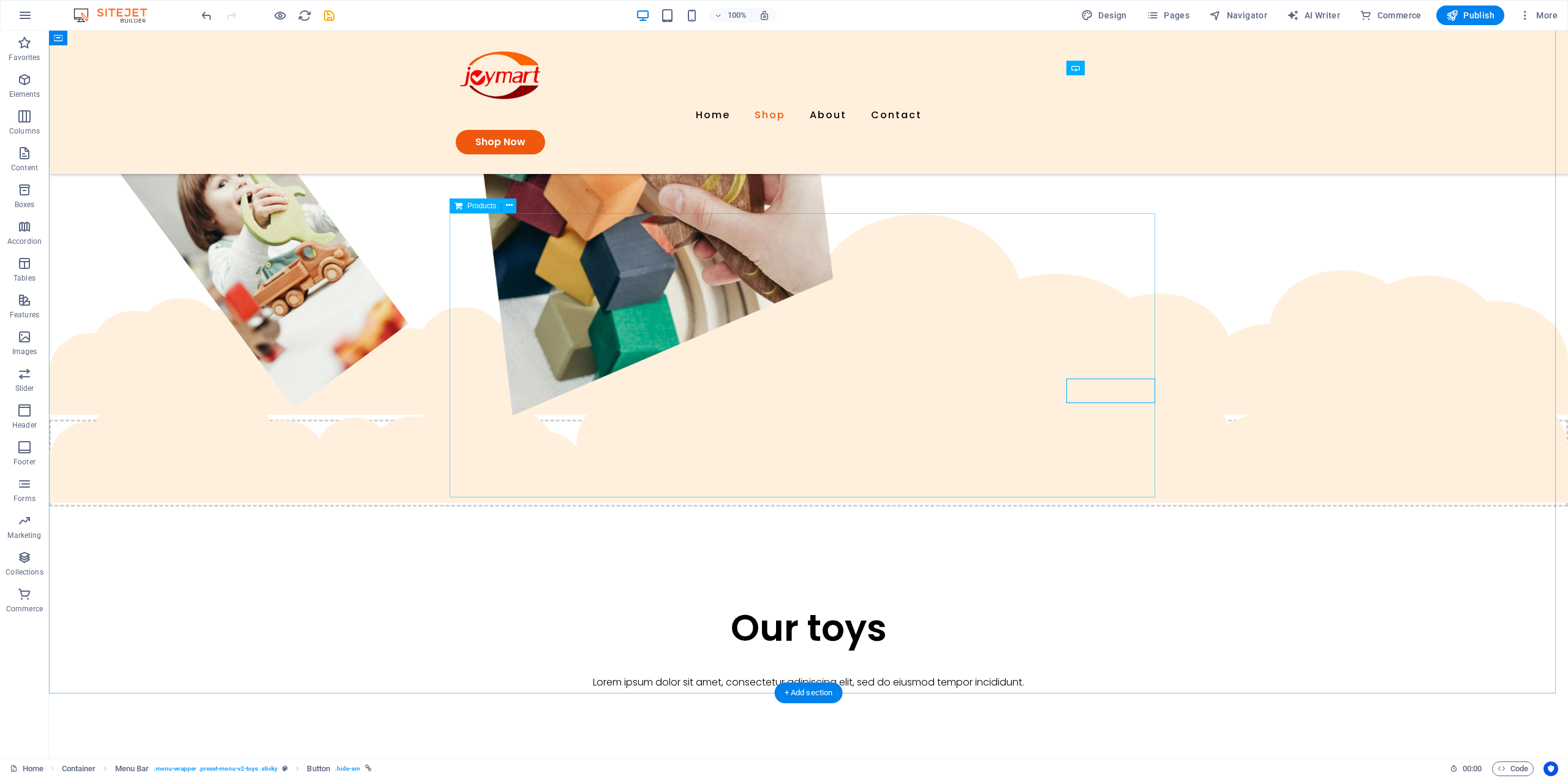 scroll, scrollTop: 572, scrollLeft: 0, axis: vertical 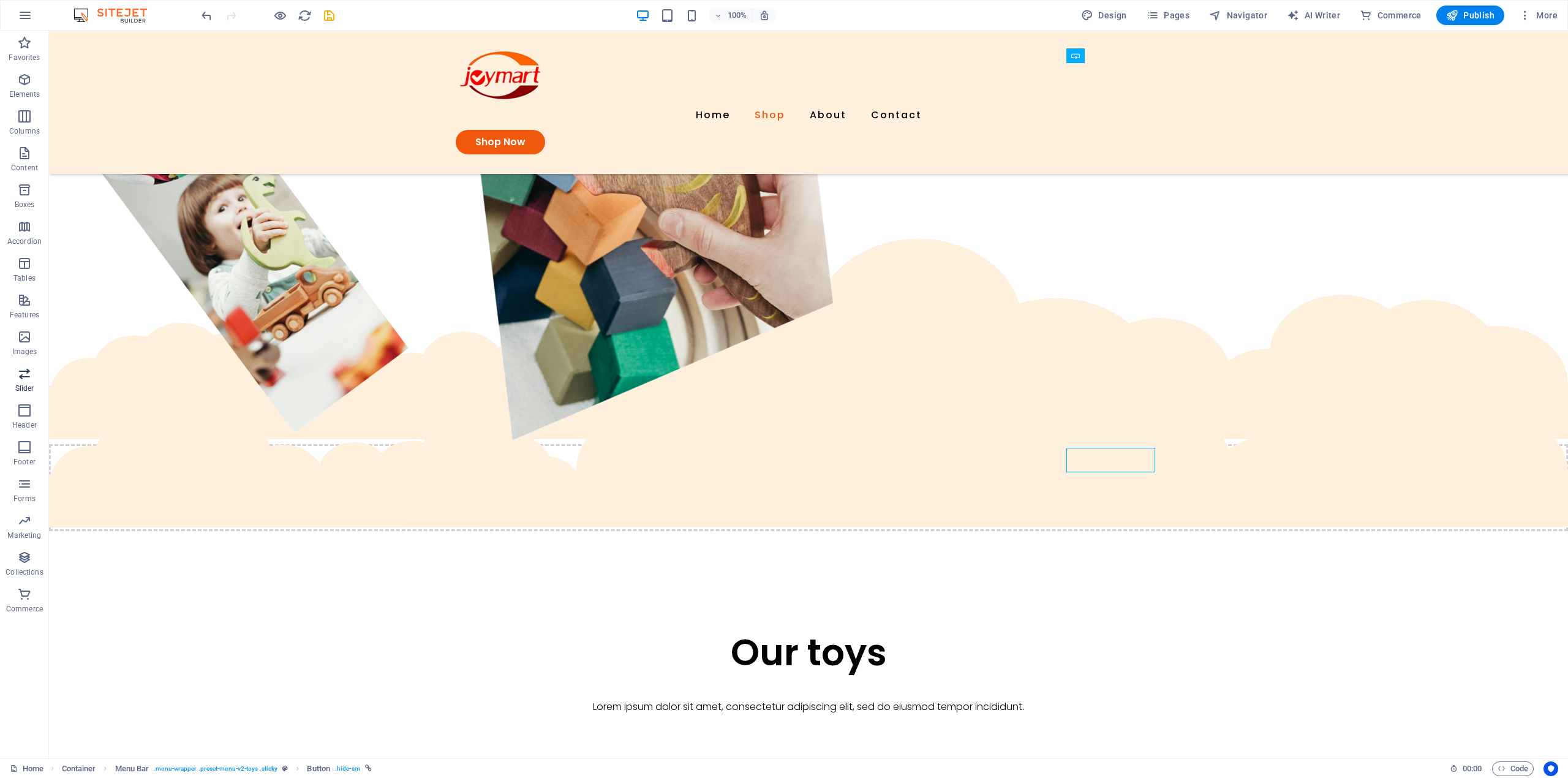 click at bounding box center [24, 374] 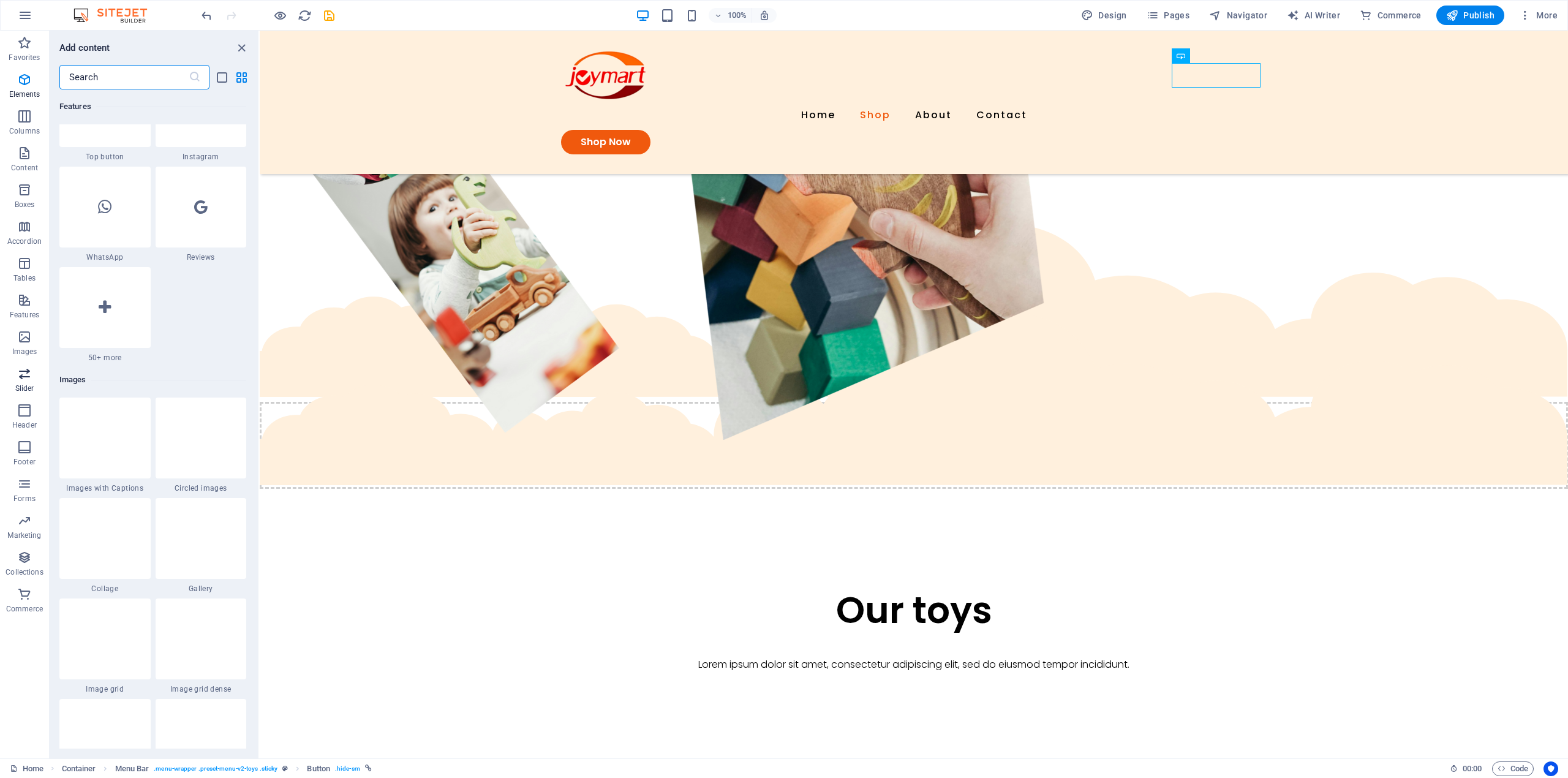 scroll, scrollTop: 6945, scrollLeft: 0, axis: vertical 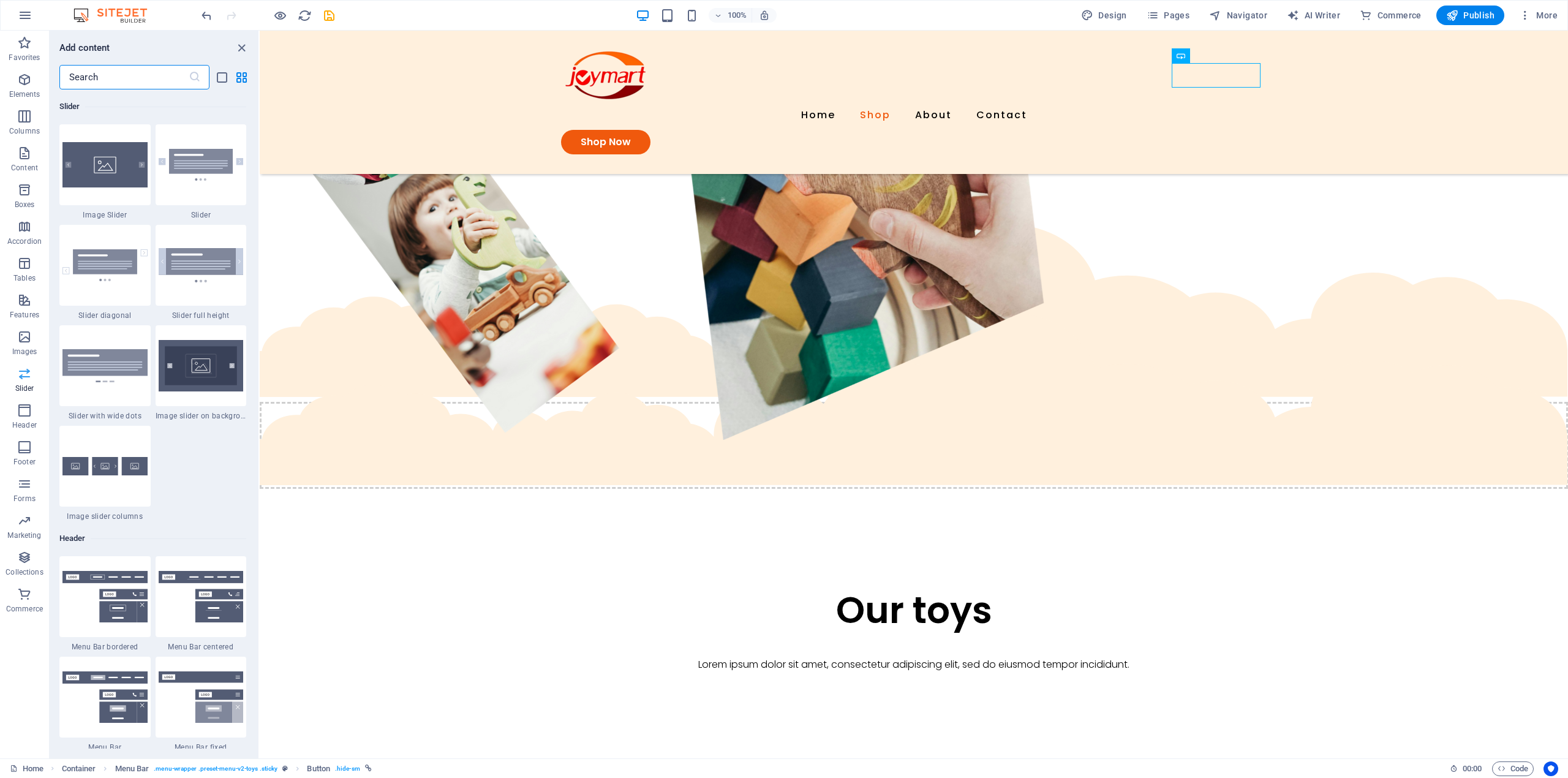 click at bounding box center (24, 374) 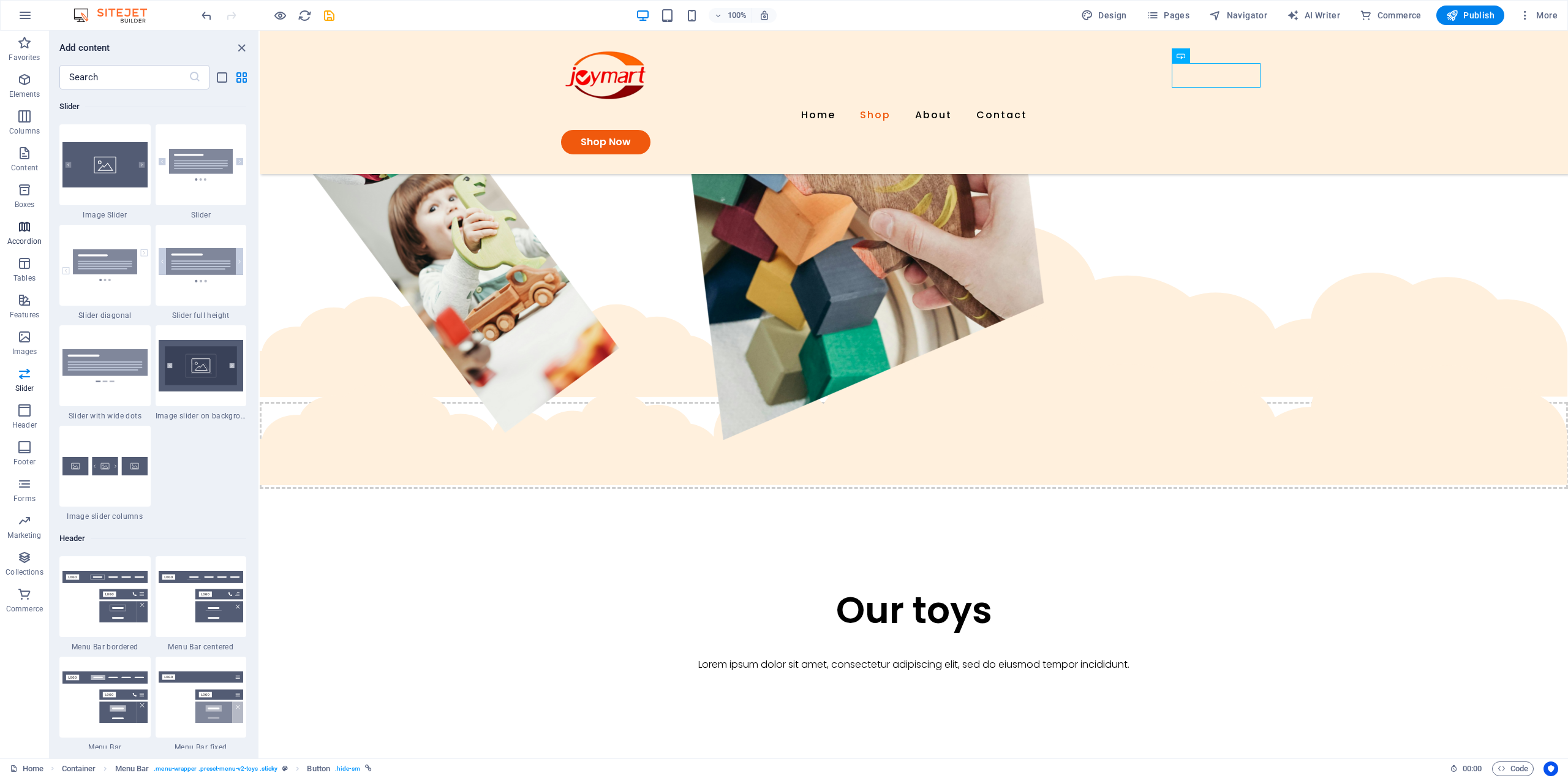 type 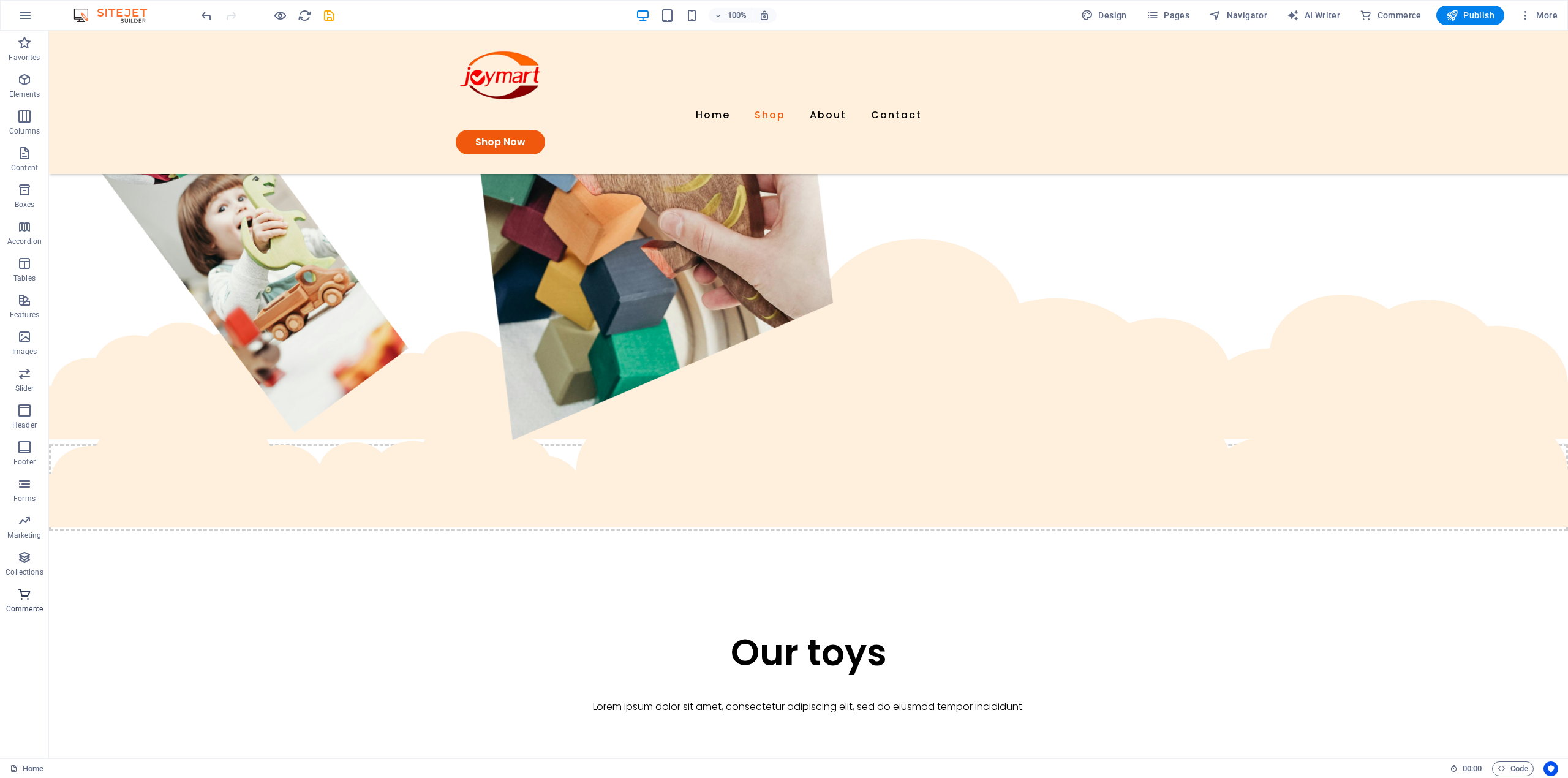 click on "Commerce" at bounding box center [24, 609] 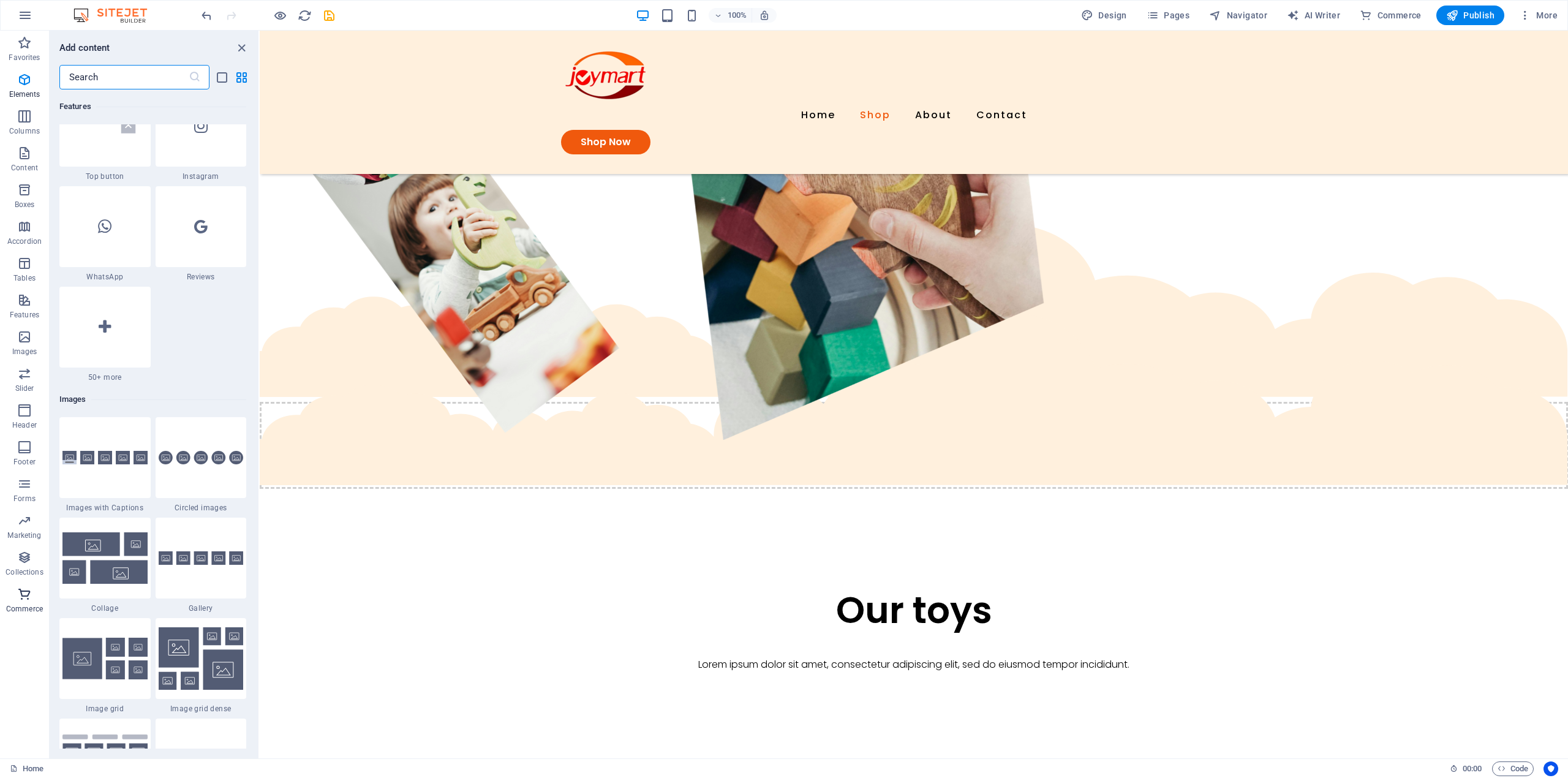 scroll, scrollTop: 11805, scrollLeft: 0, axis: vertical 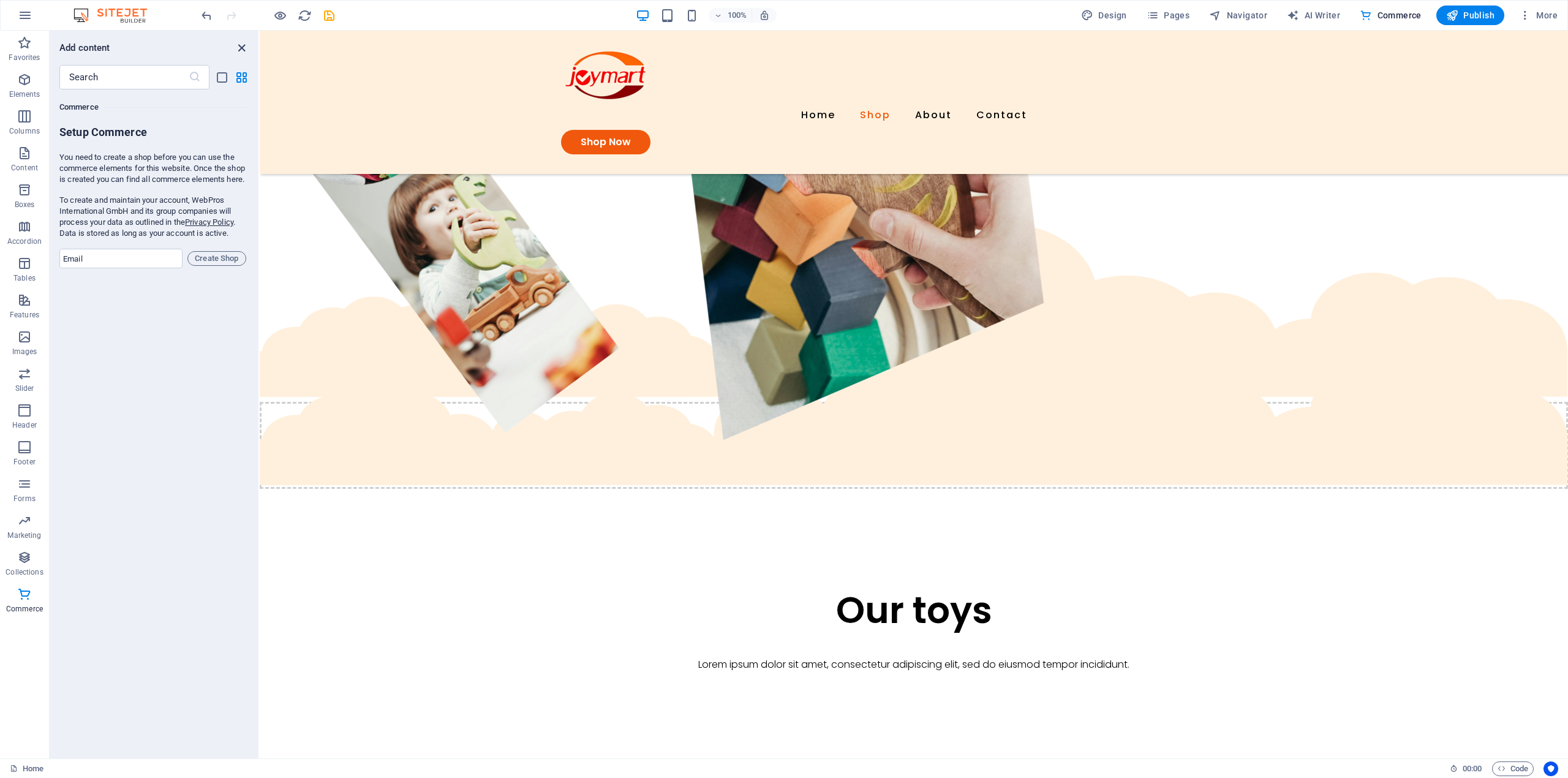 click at bounding box center (241, 48) 